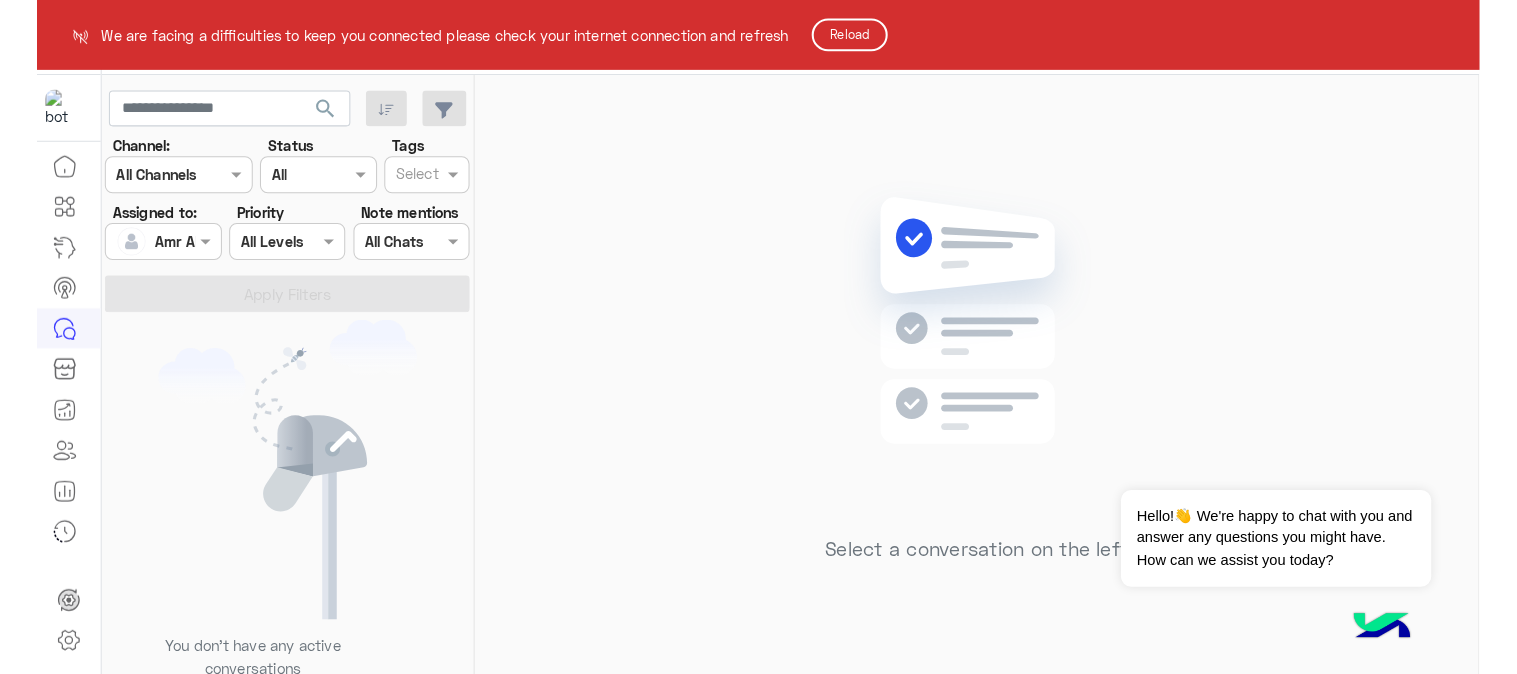 scroll, scrollTop: 0, scrollLeft: 0, axis: both 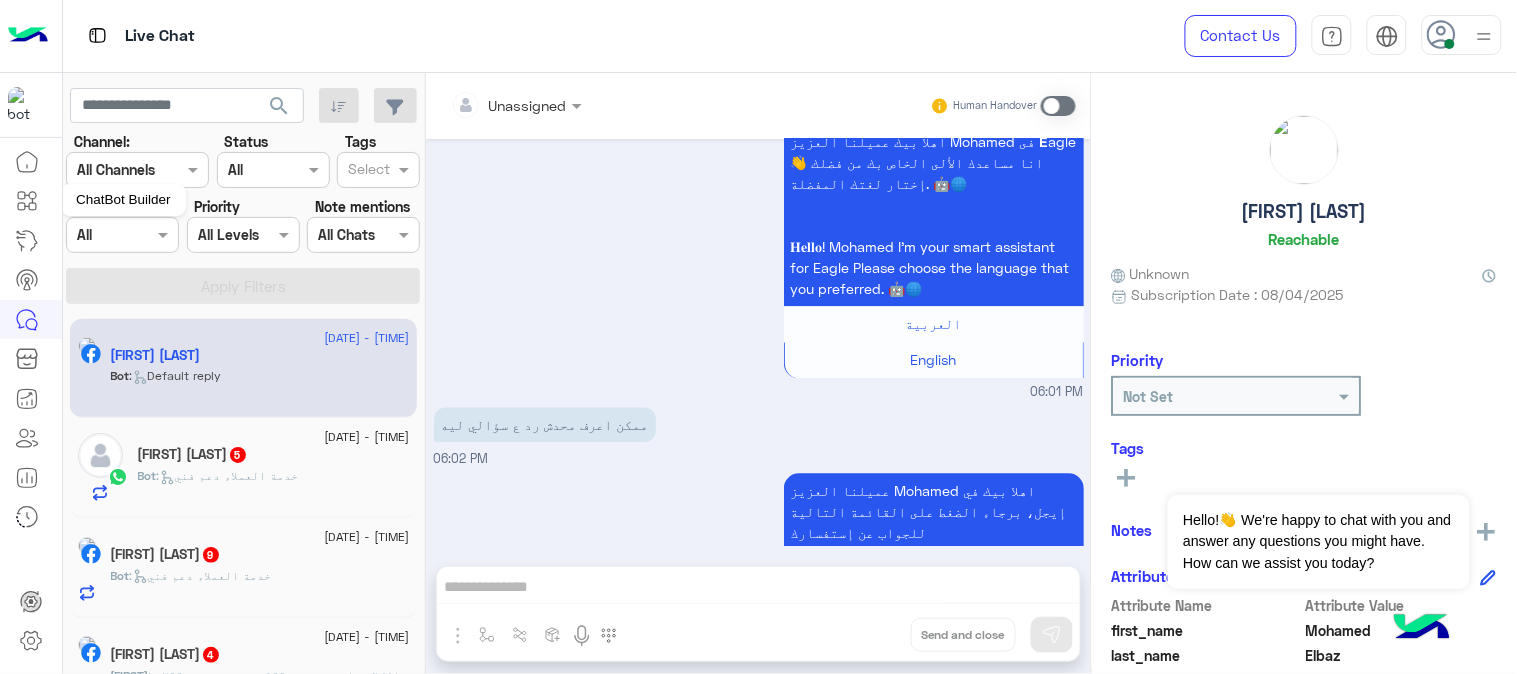drag, startPoint x: 0, startPoint y: 0, endPoint x: 27, endPoint y: 192, distance: 193.88914 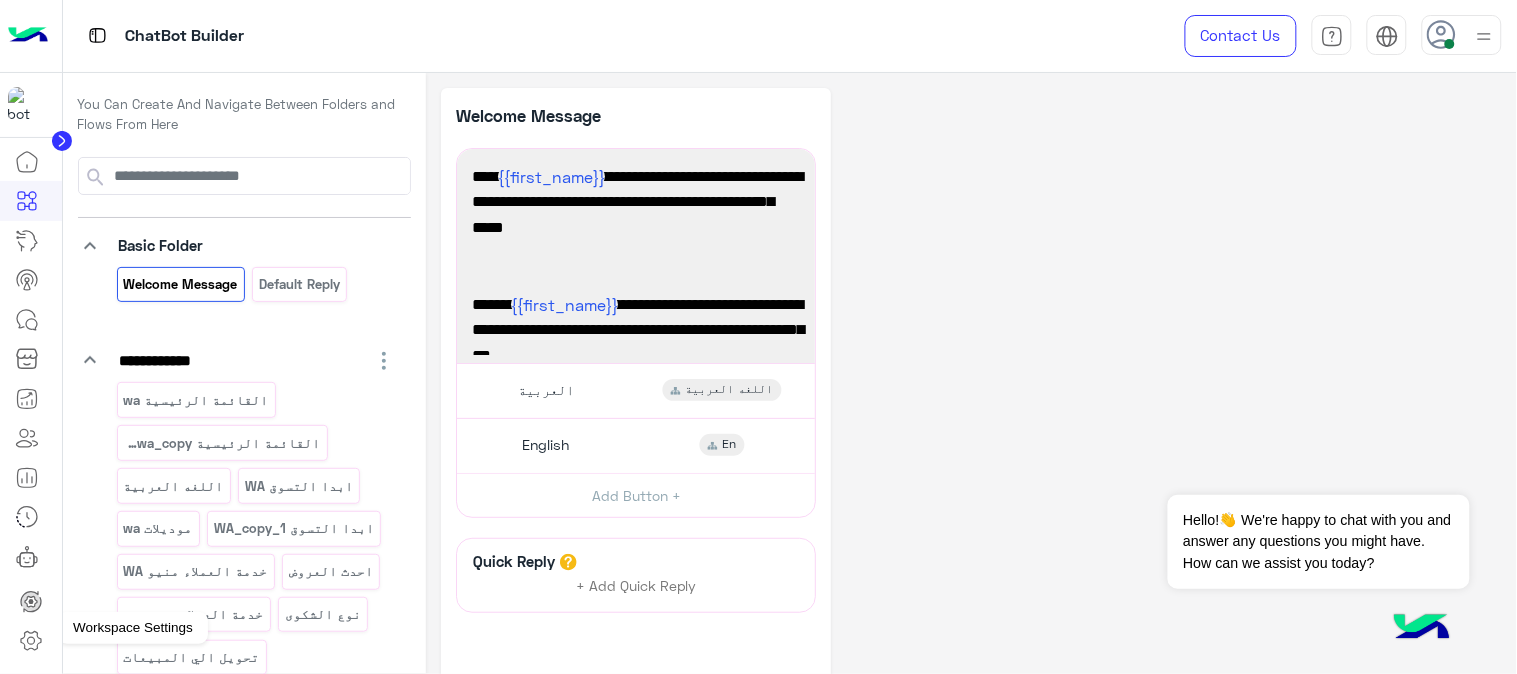 click 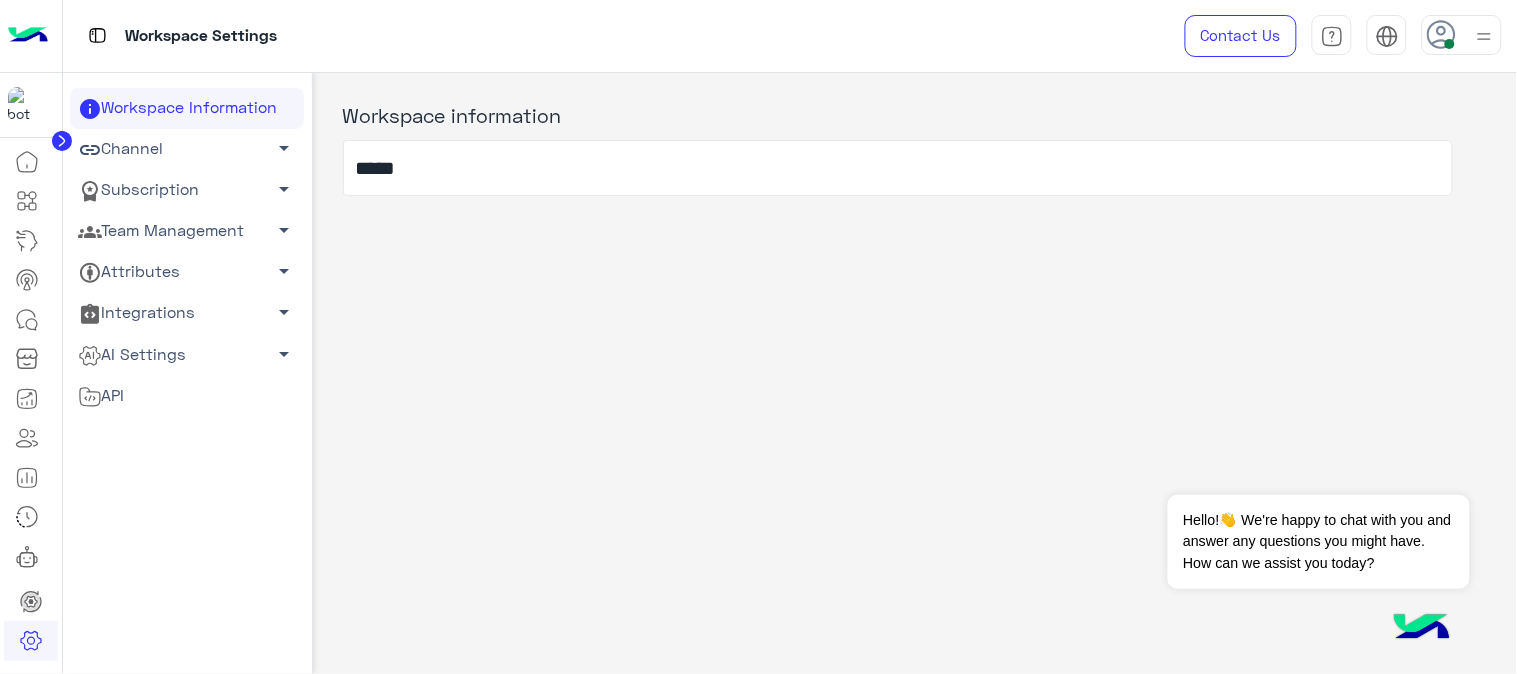 click on "Team Management   arrow_drop_down" 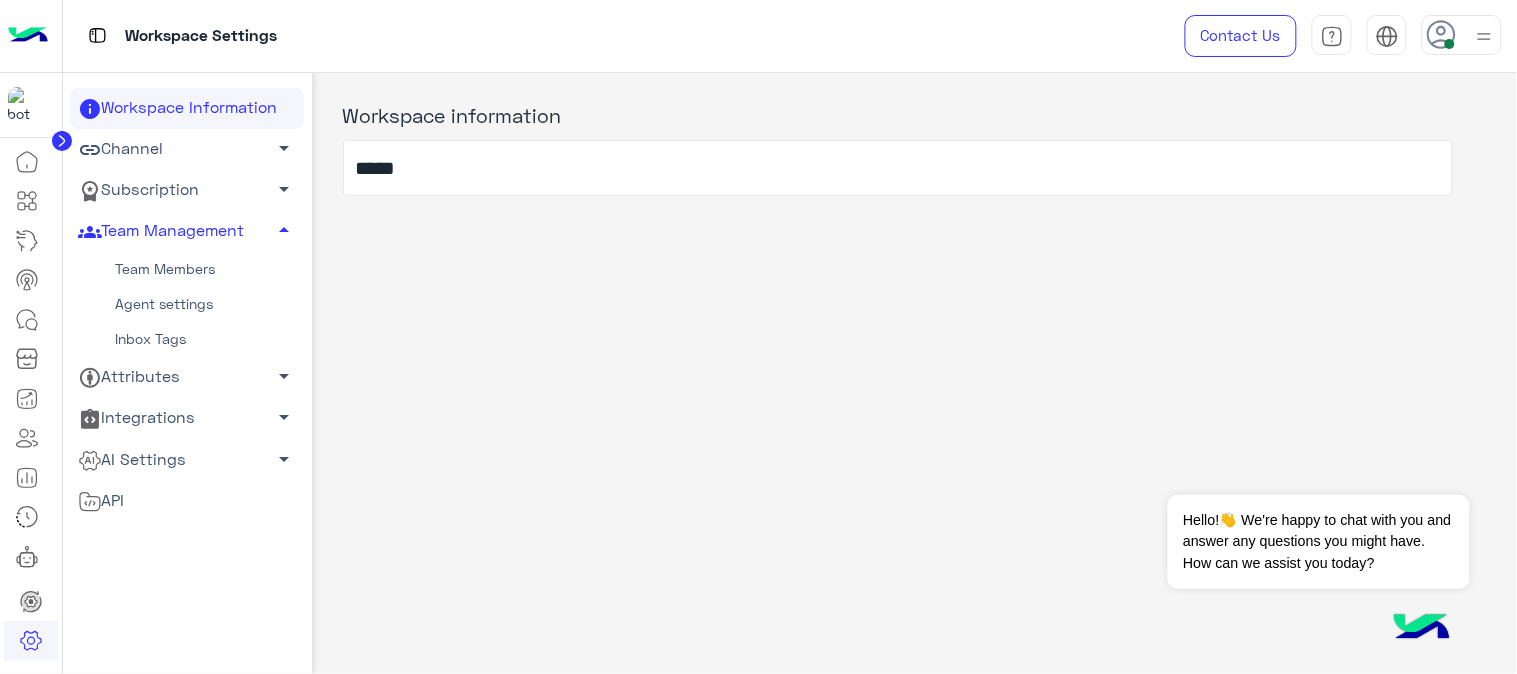 click on "Team Members" 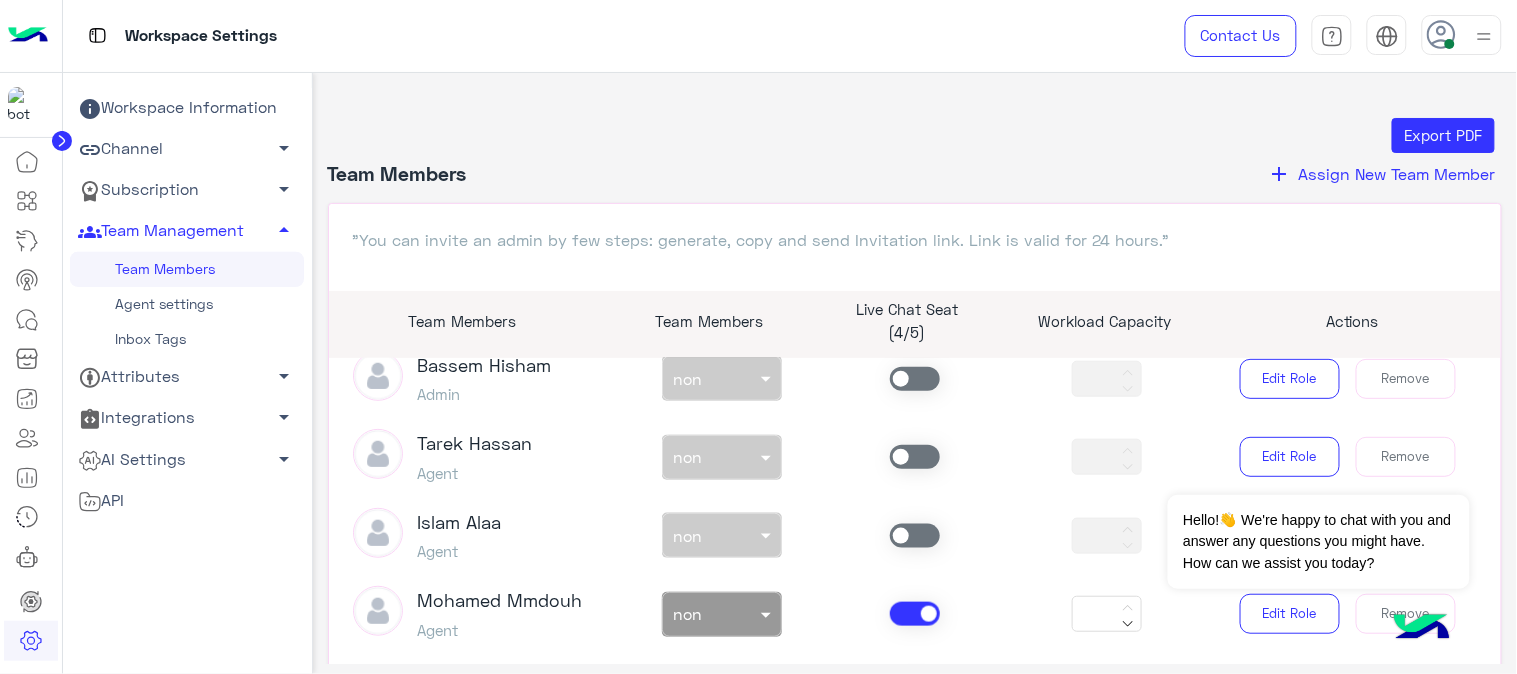 scroll, scrollTop: 666, scrollLeft: 0, axis: vertical 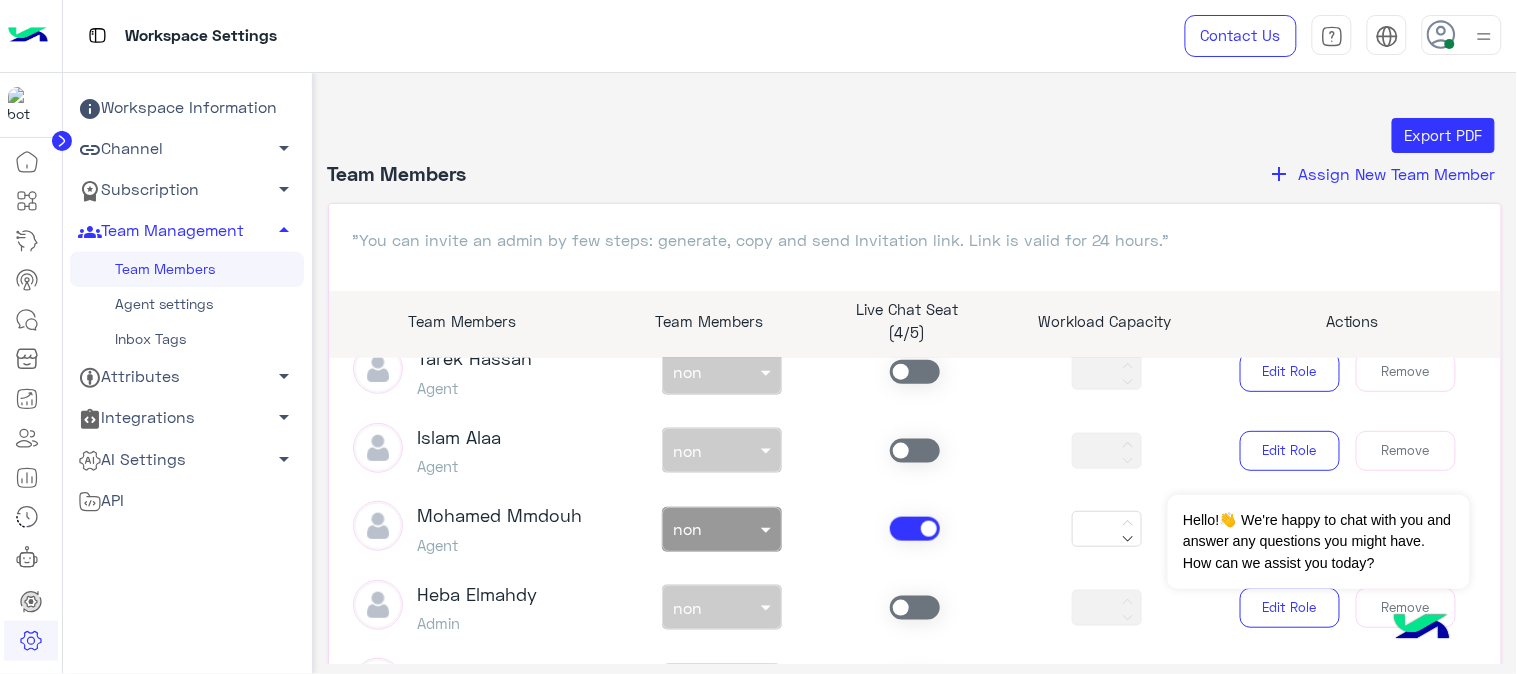click 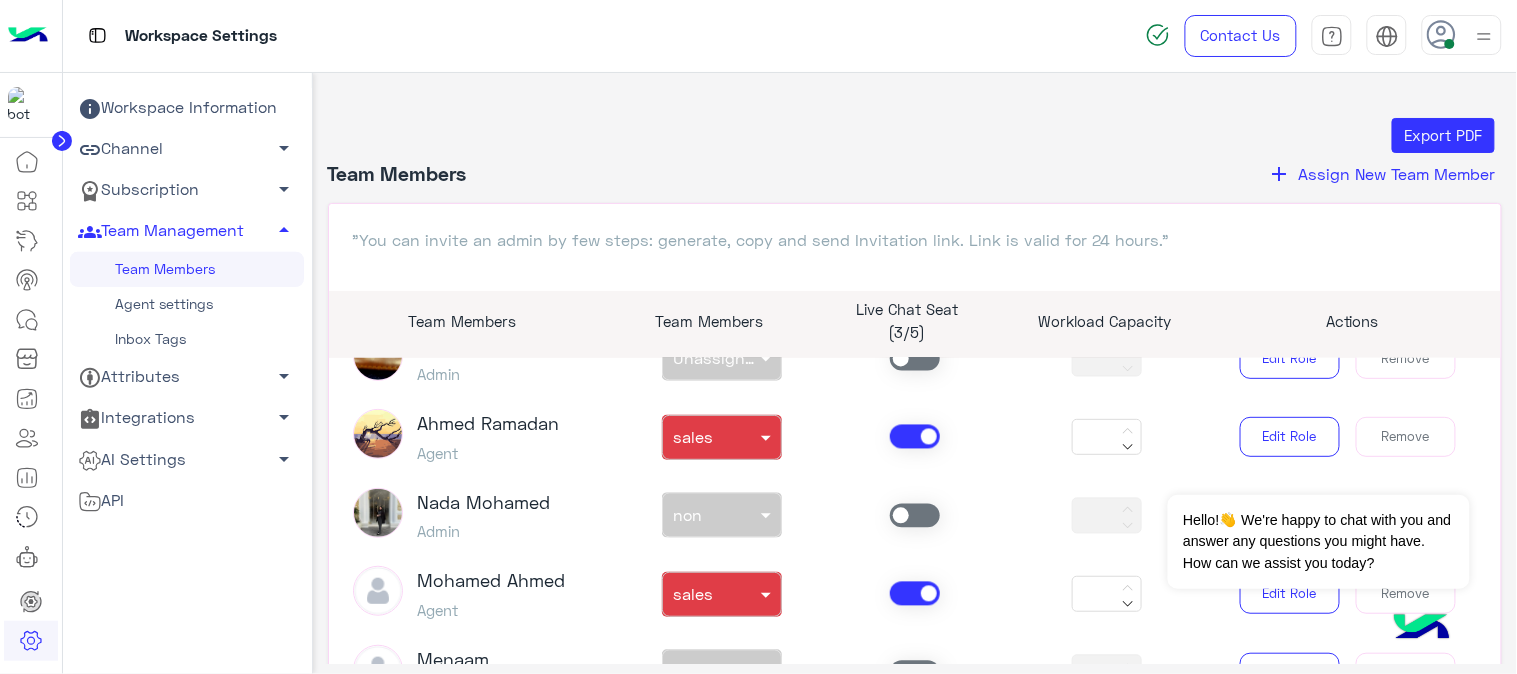 scroll, scrollTop: 1111, scrollLeft: 0, axis: vertical 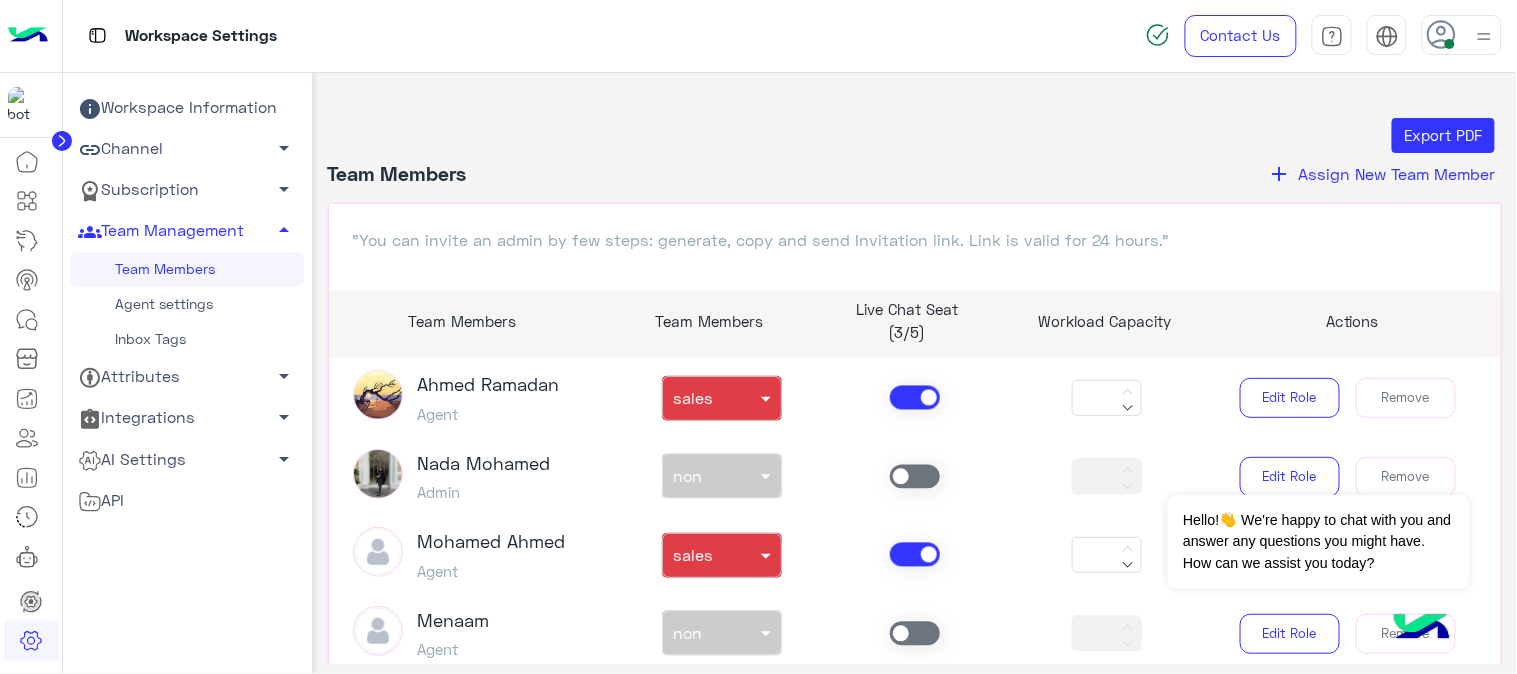 click 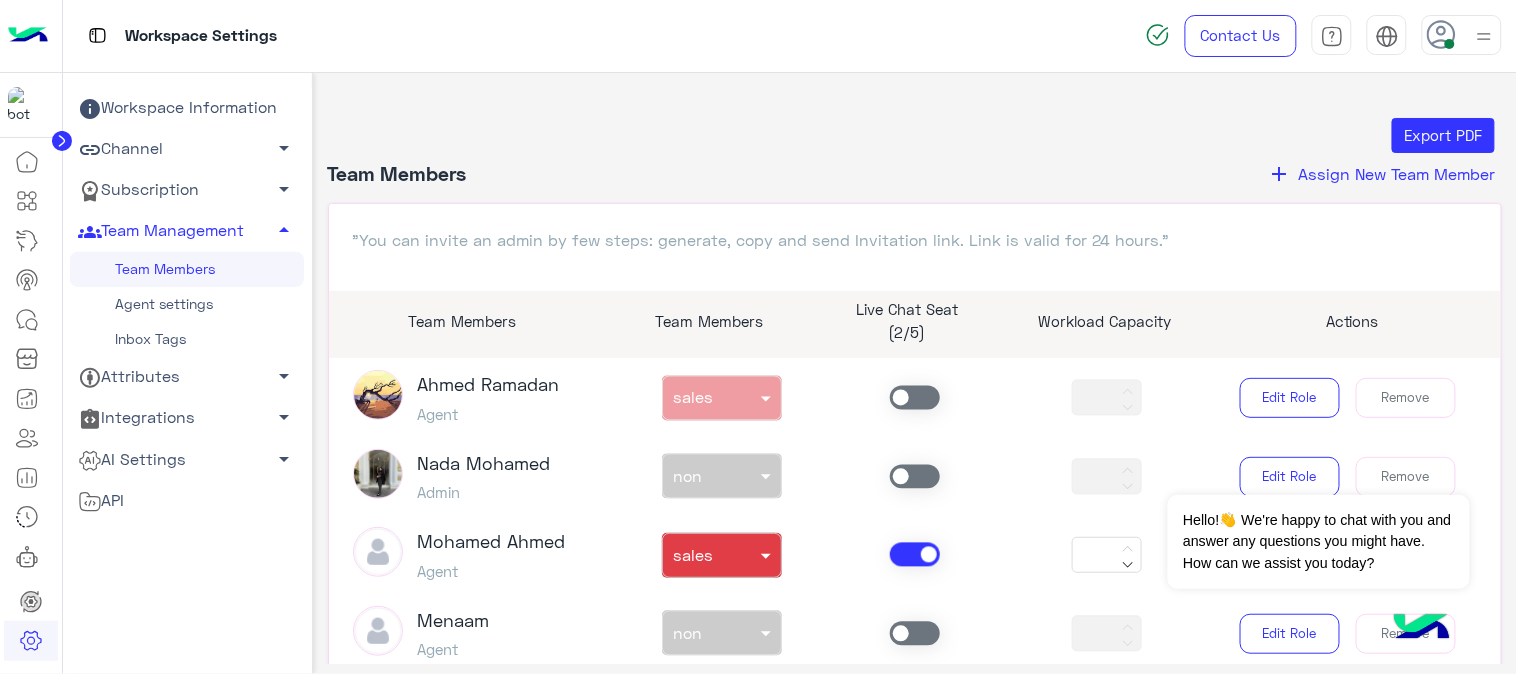 click 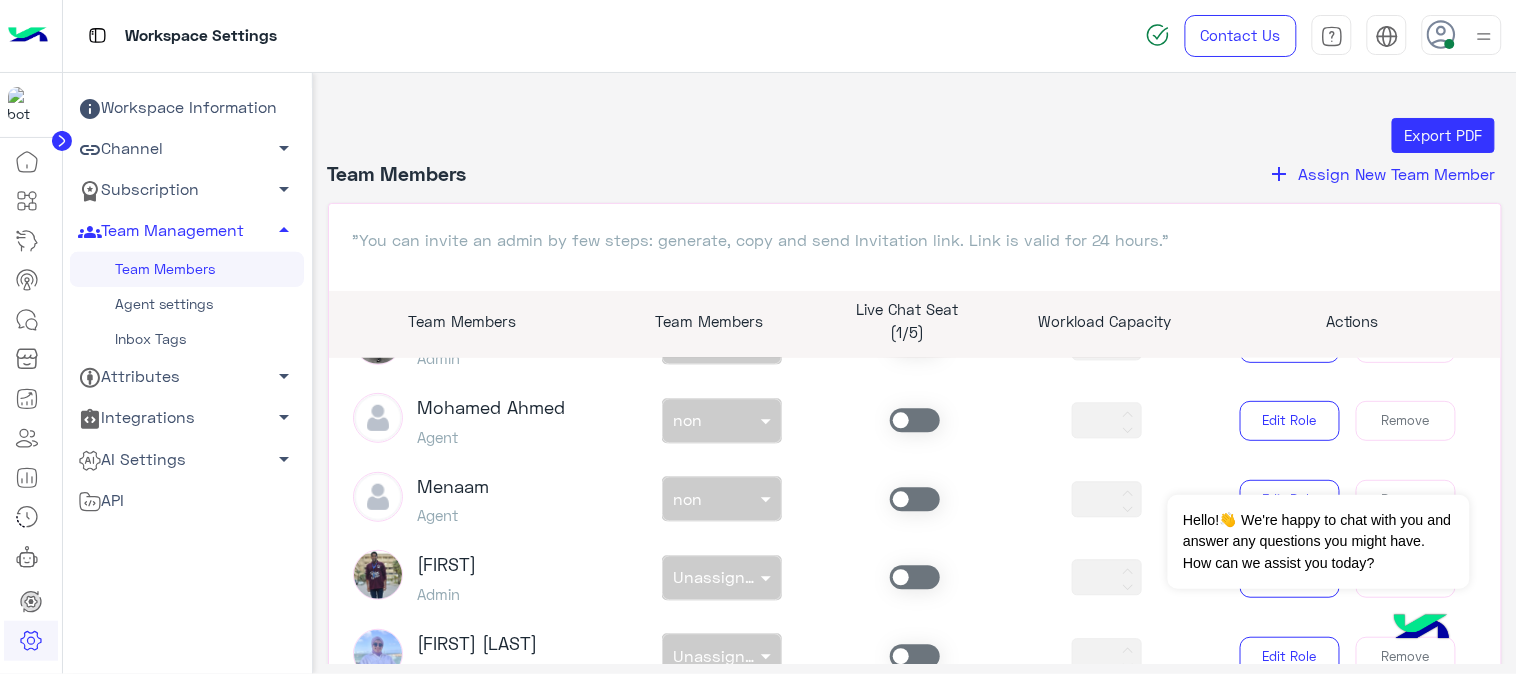 scroll, scrollTop: 1252, scrollLeft: 0, axis: vertical 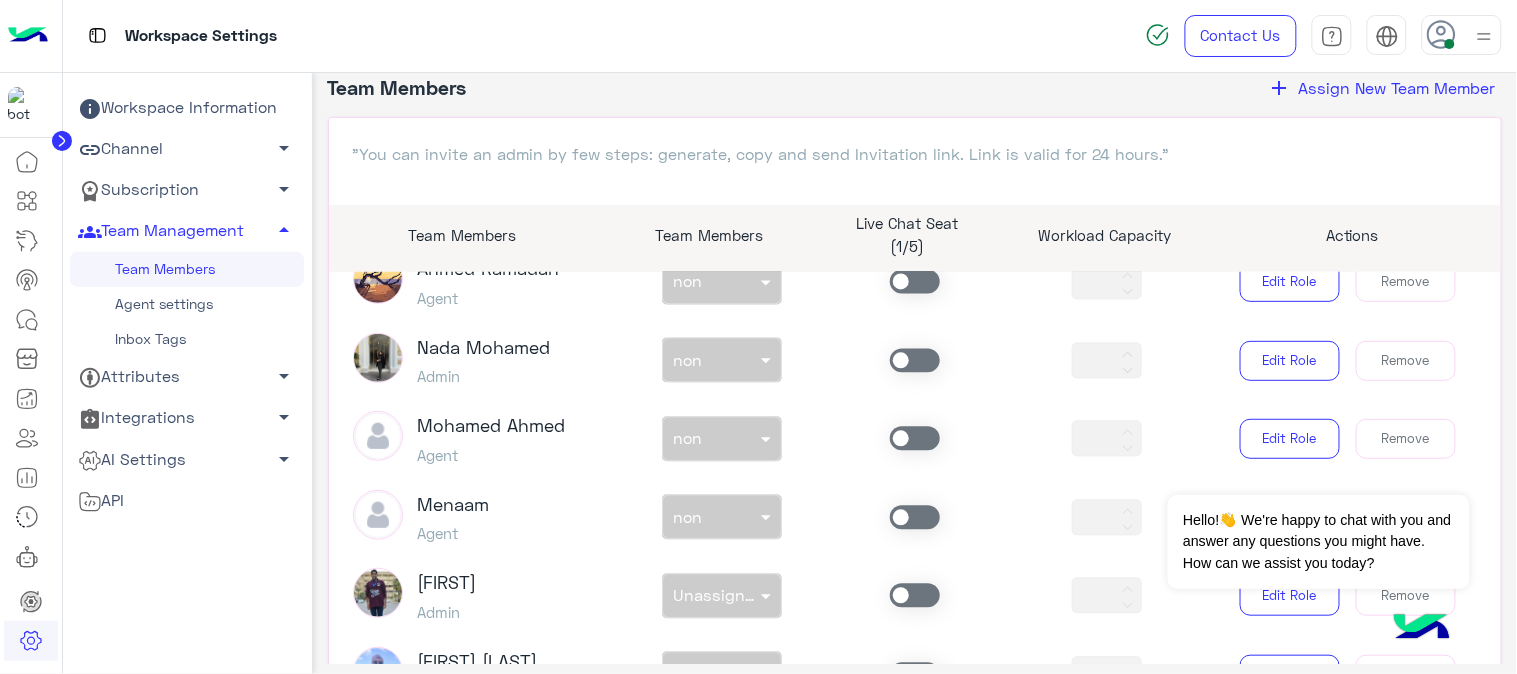 click 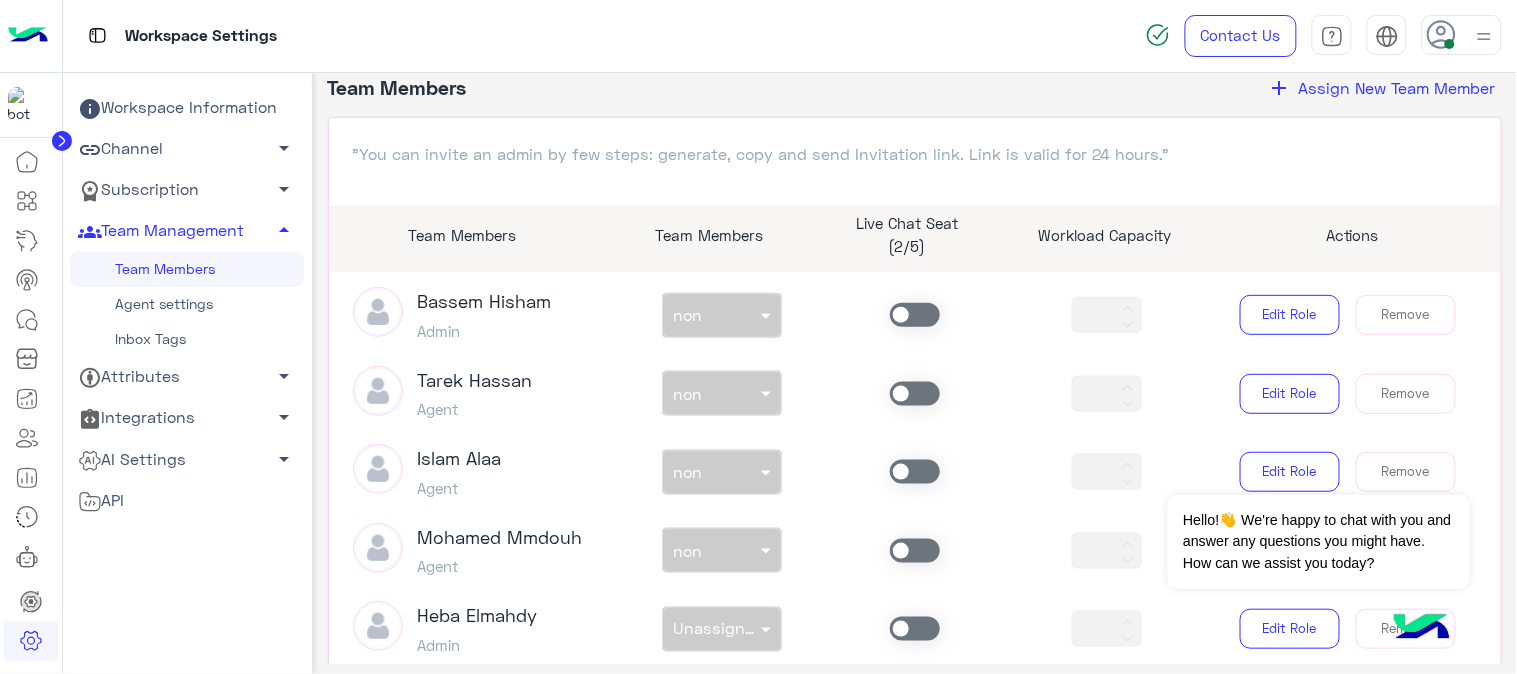 scroll, scrollTop: 585, scrollLeft: 0, axis: vertical 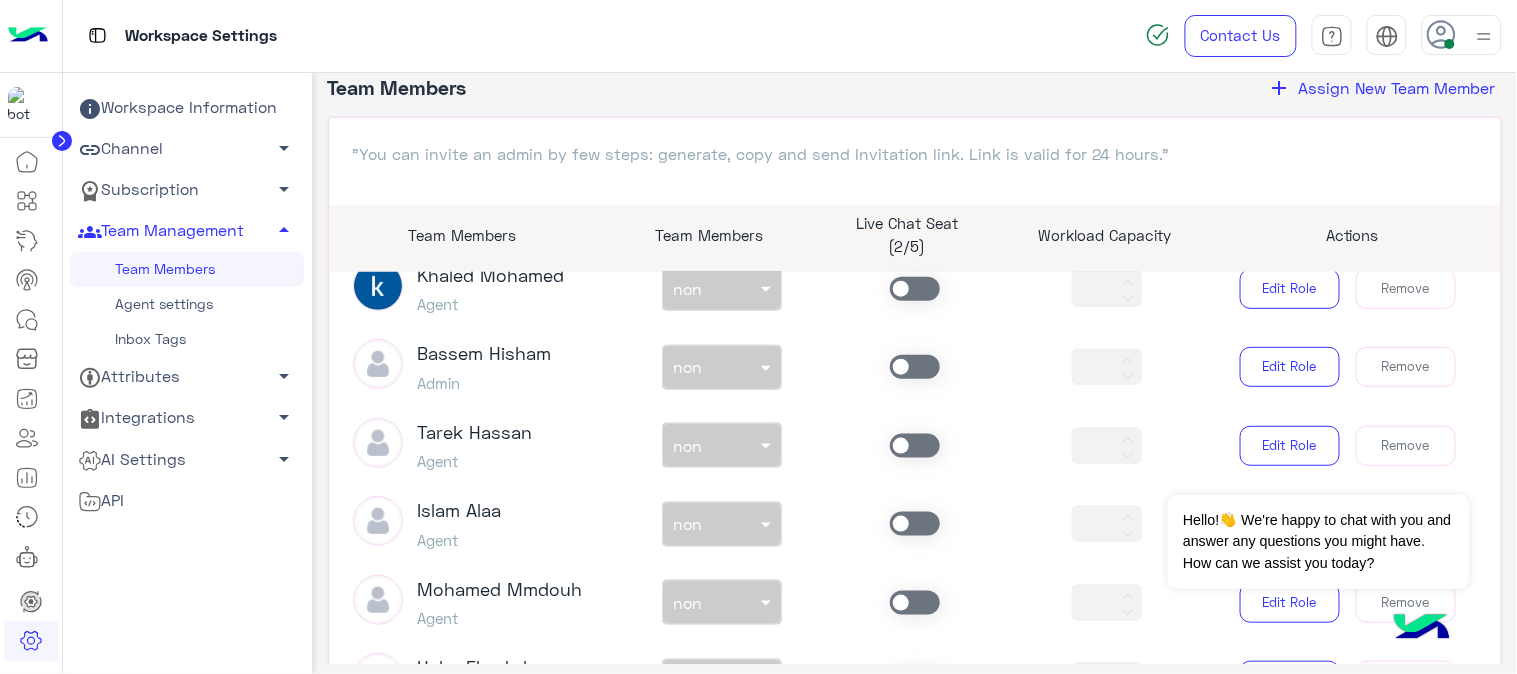 click 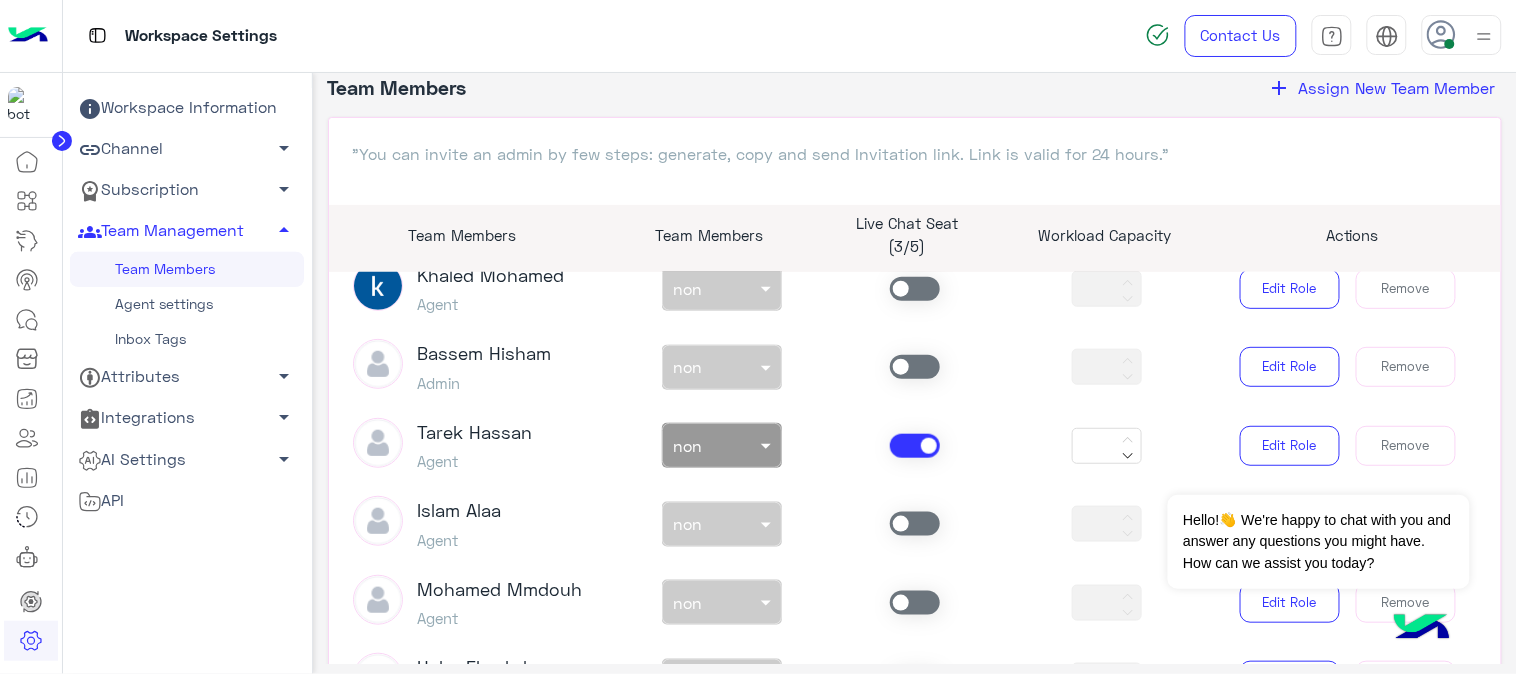 click 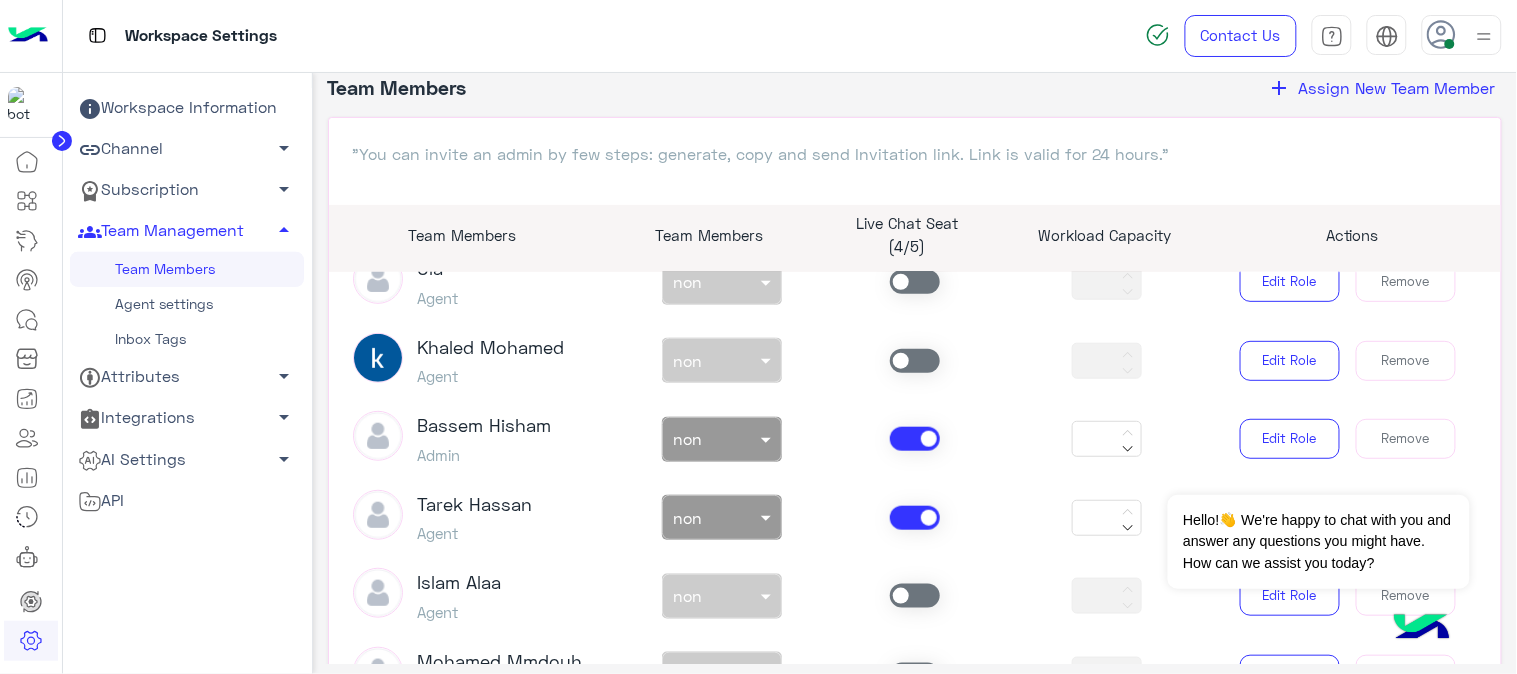 scroll, scrollTop: 474, scrollLeft: 0, axis: vertical 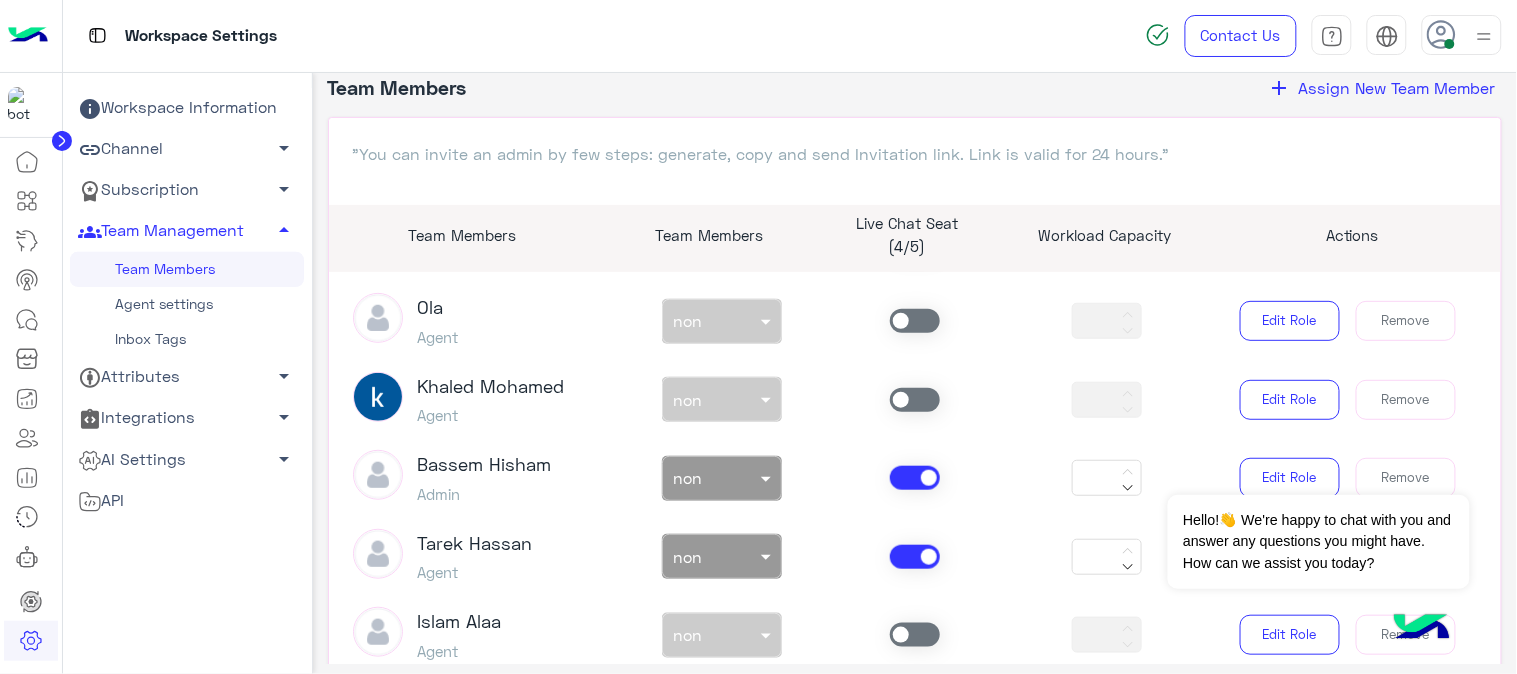 click 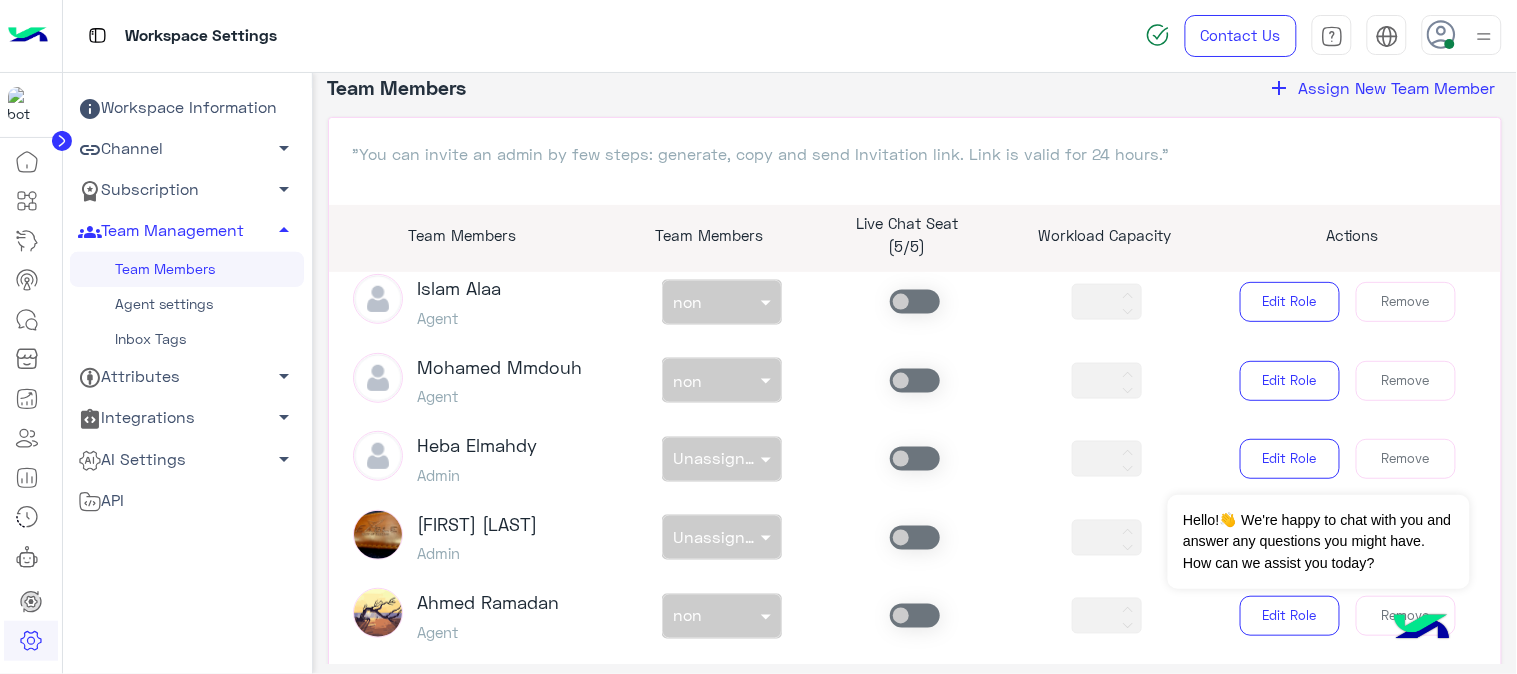 scroll, scrollTop: 1030, scrollLeft: 0, axis: vertical 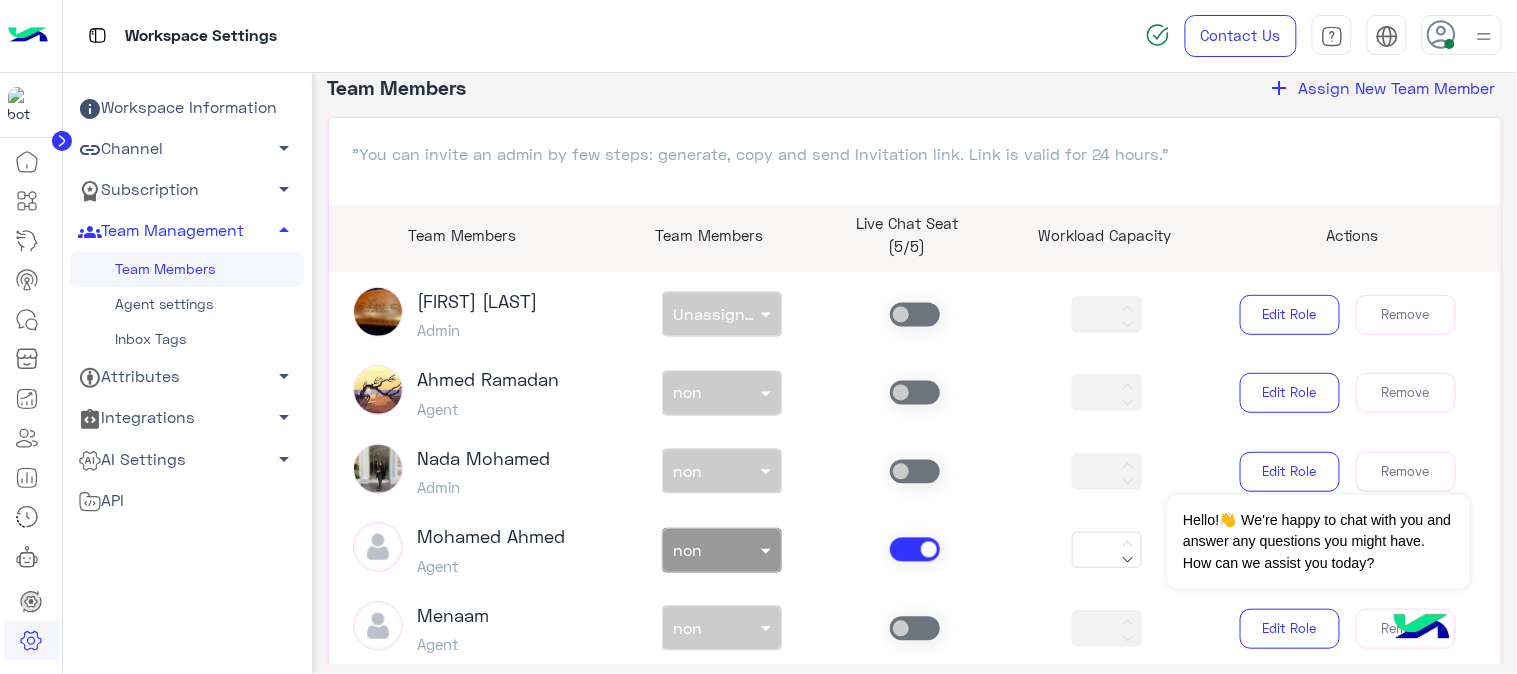 click 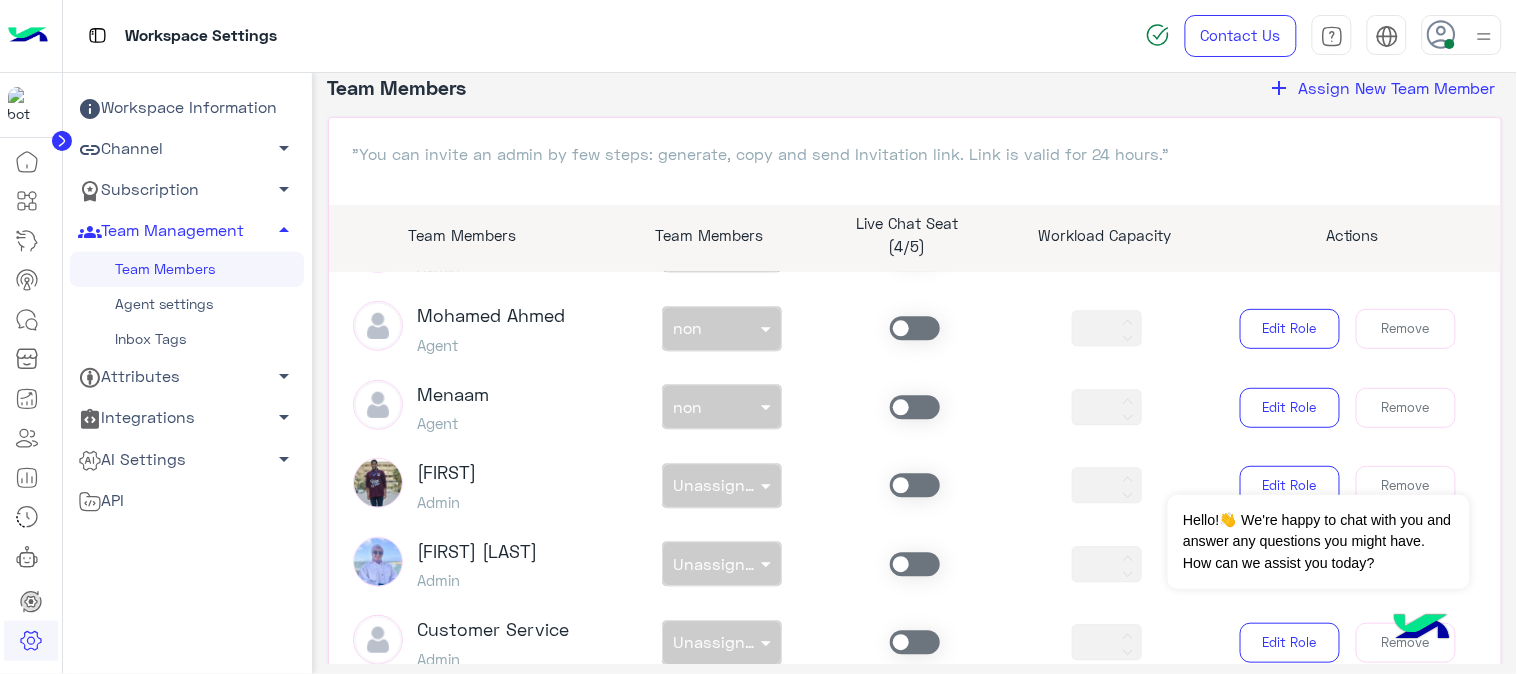 scroll, scrollTop: 1252, scrollLeft: 0, axis: vertical 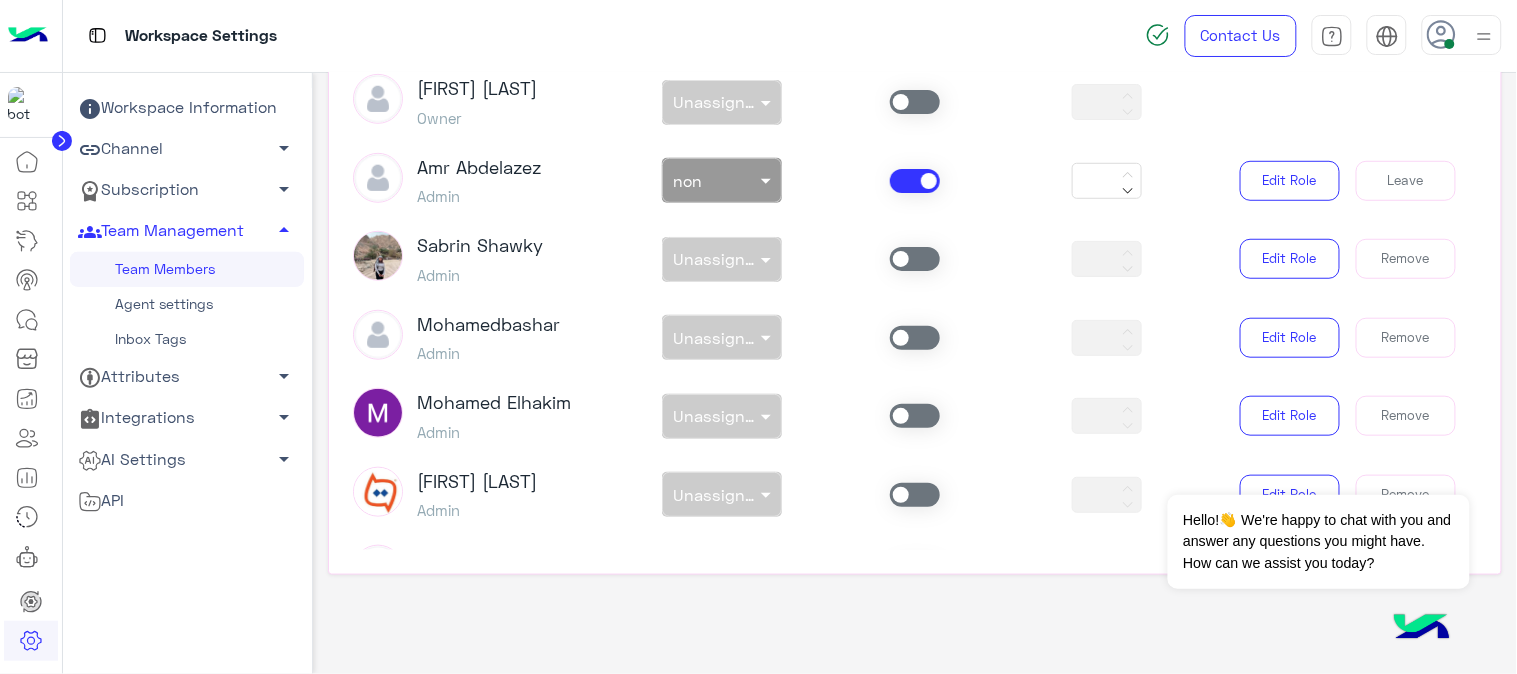 click on "arrow_drop_down" 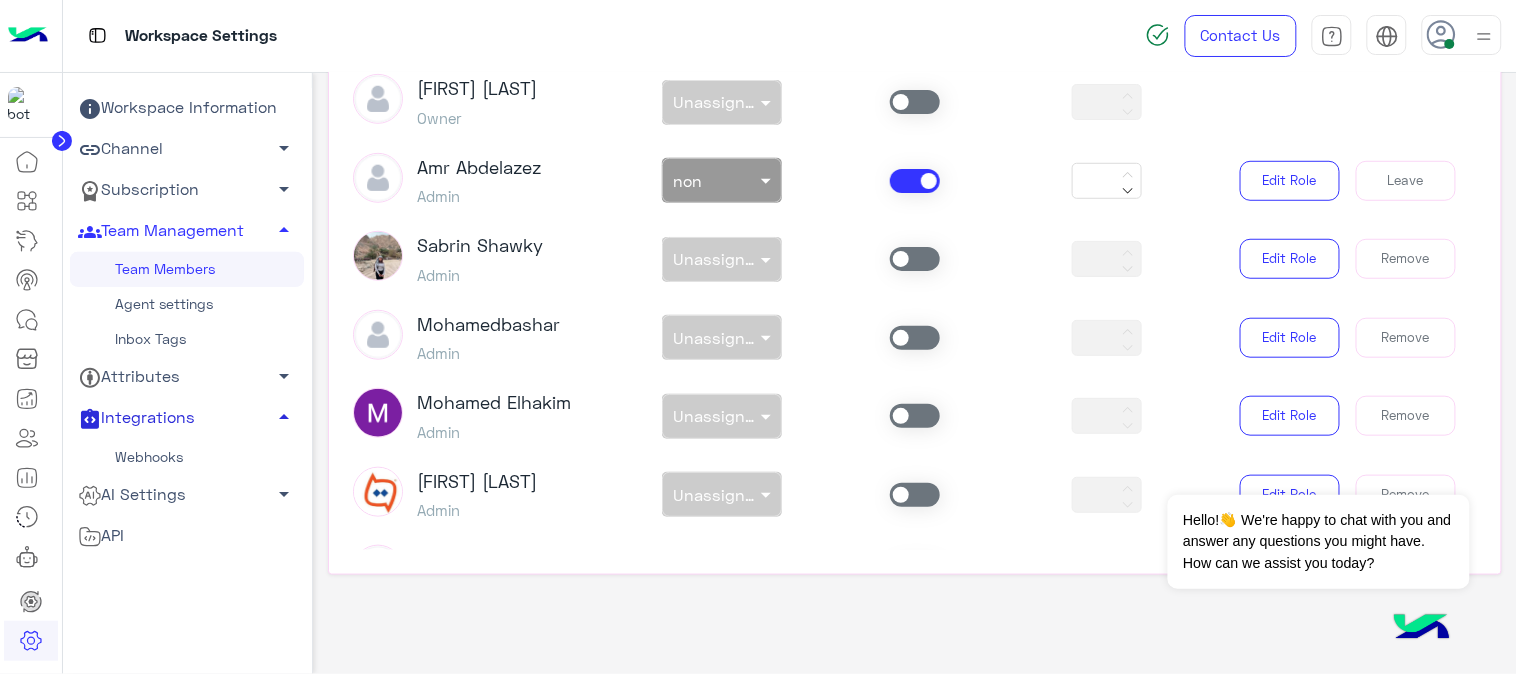 click on "Webhooks" 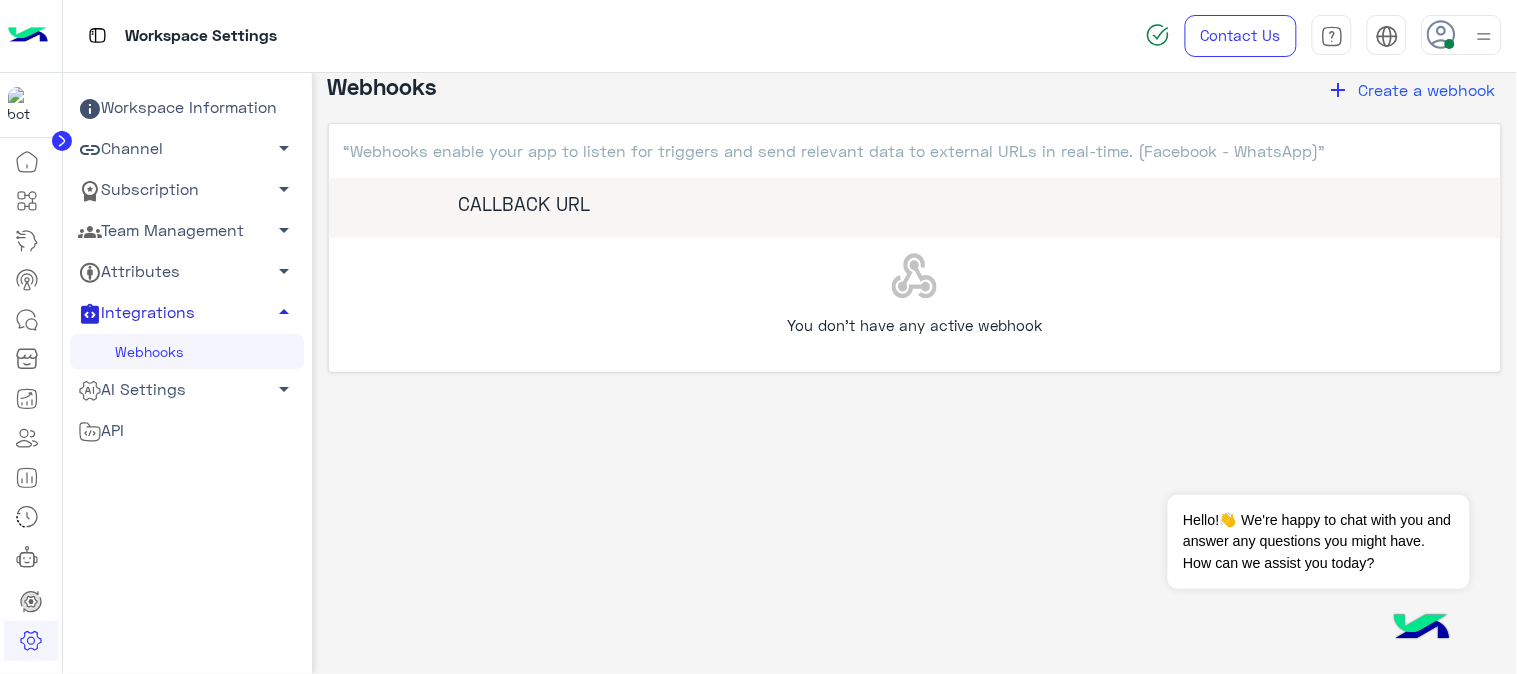 scroll, scrollTop: 0, scrollLeft: 0, axis: both 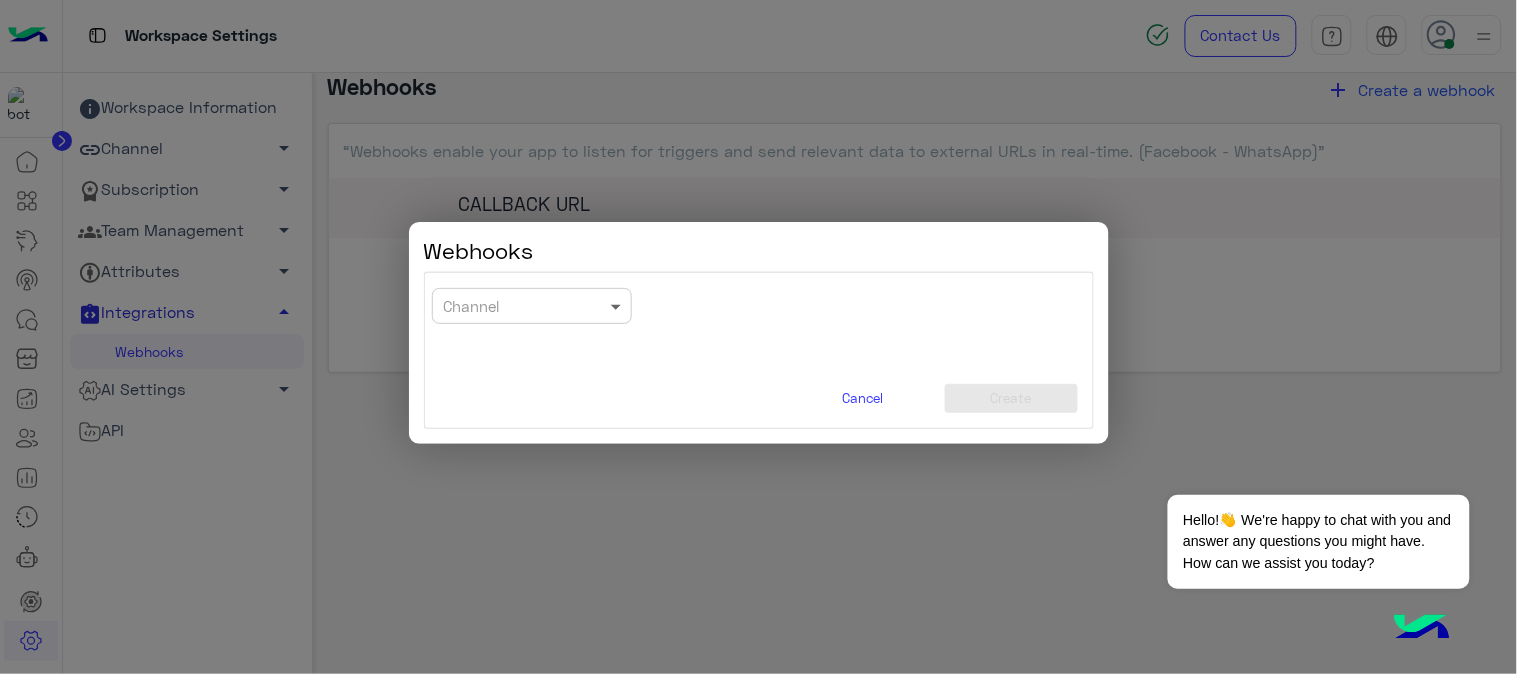 click 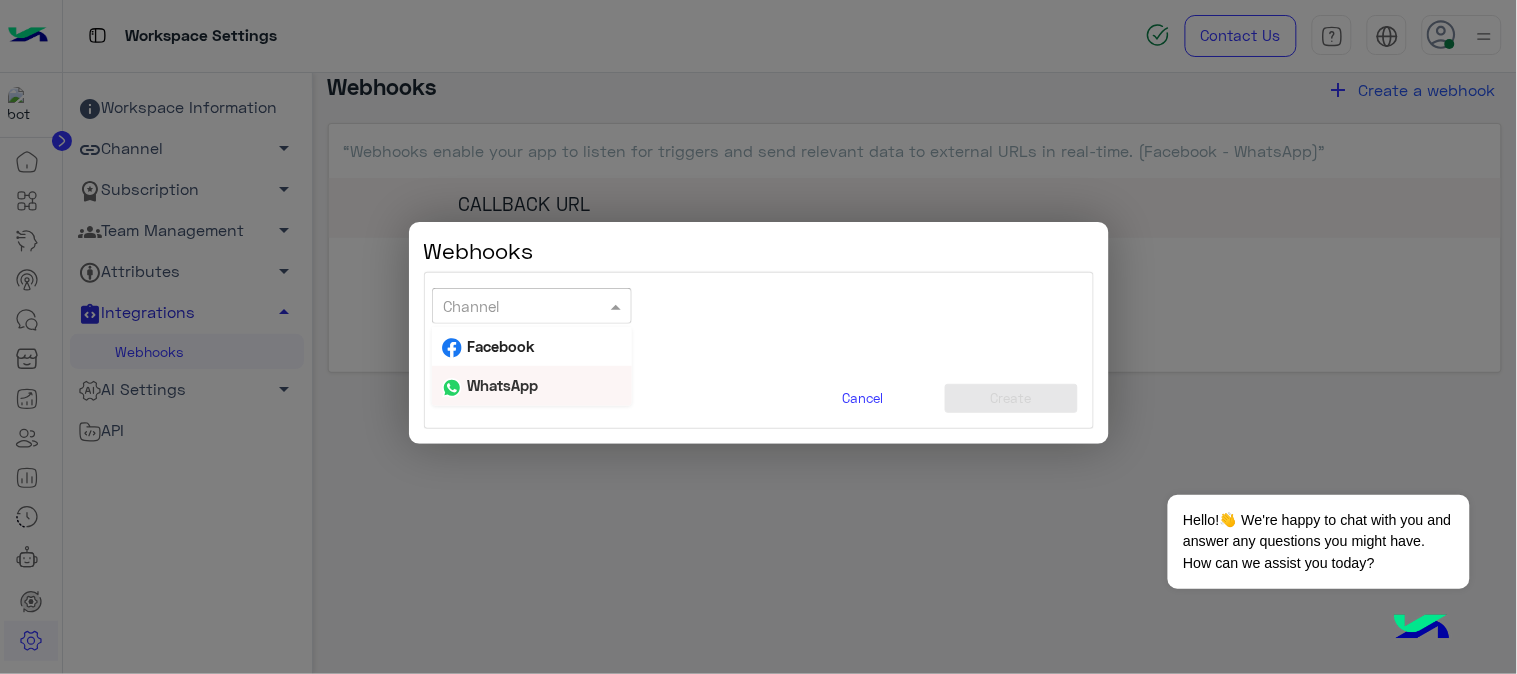 click on "WhatsApp" at bounding box center [532, 385] 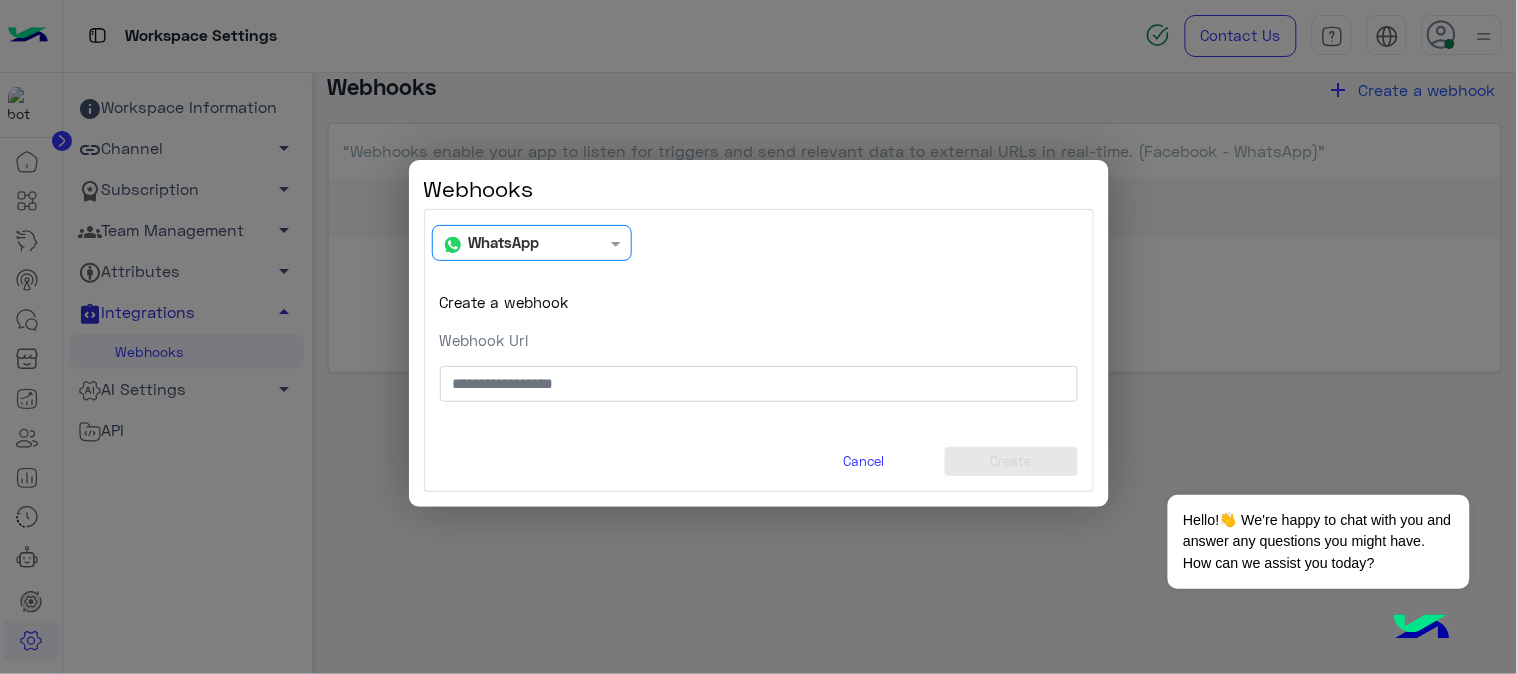 click on "Cancel" 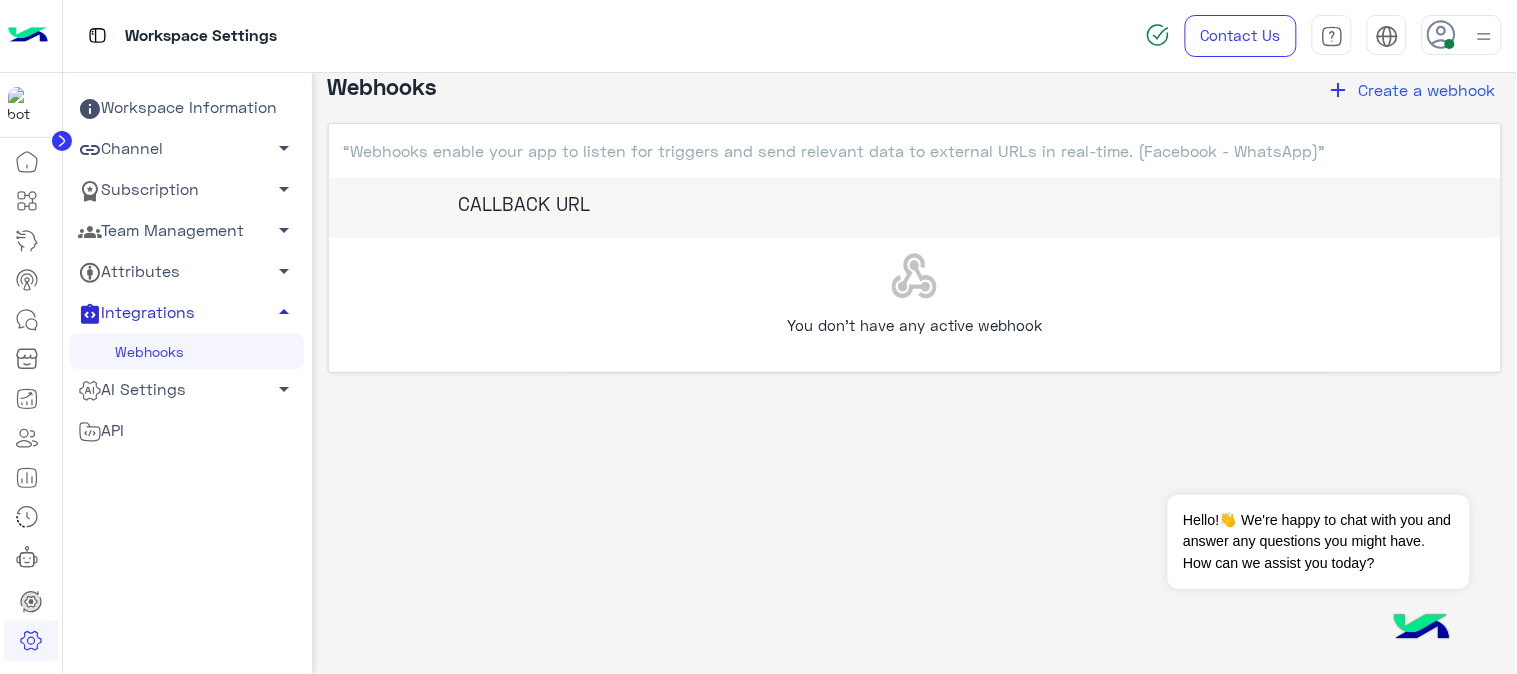 click on "Attributes   arrow_drop_down" 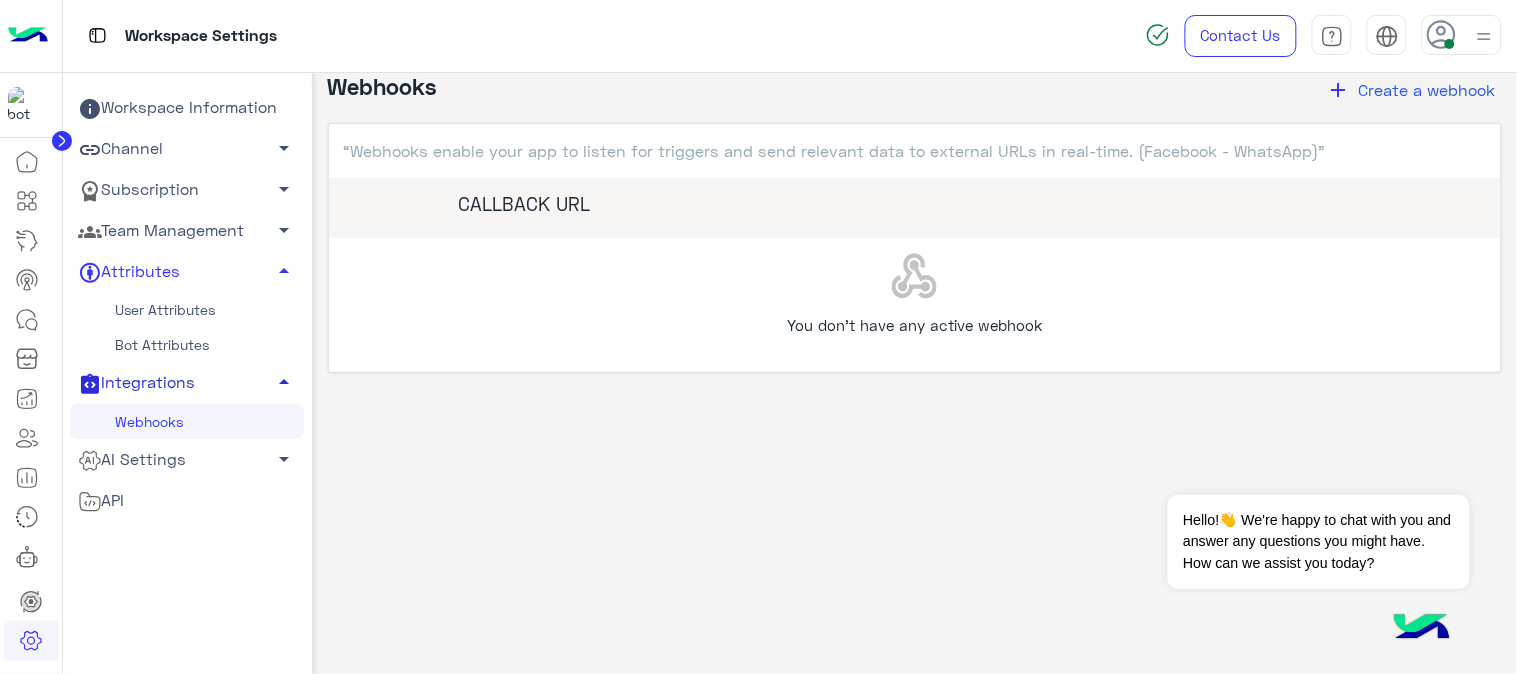 click on "Team Management   arrow_drop_down" 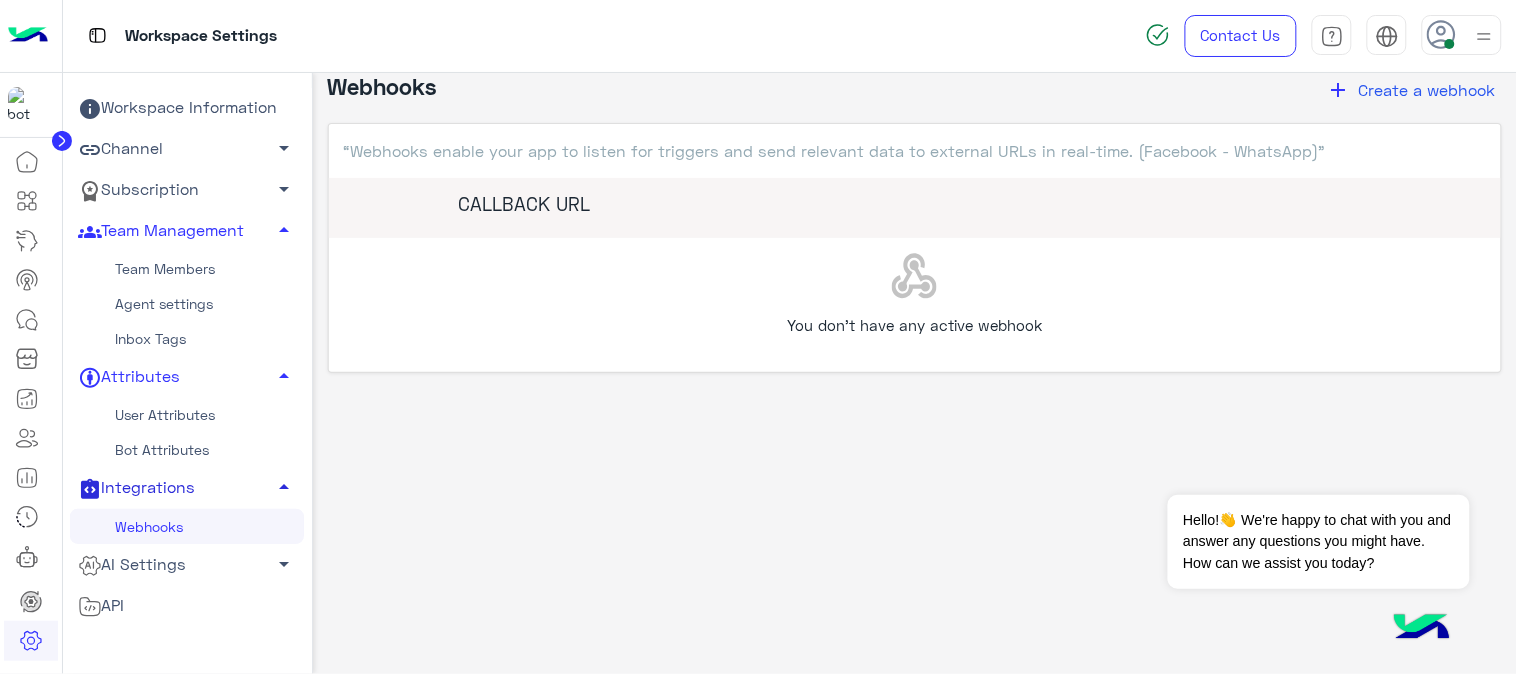 click on "Subscription   arrow_drop_down" 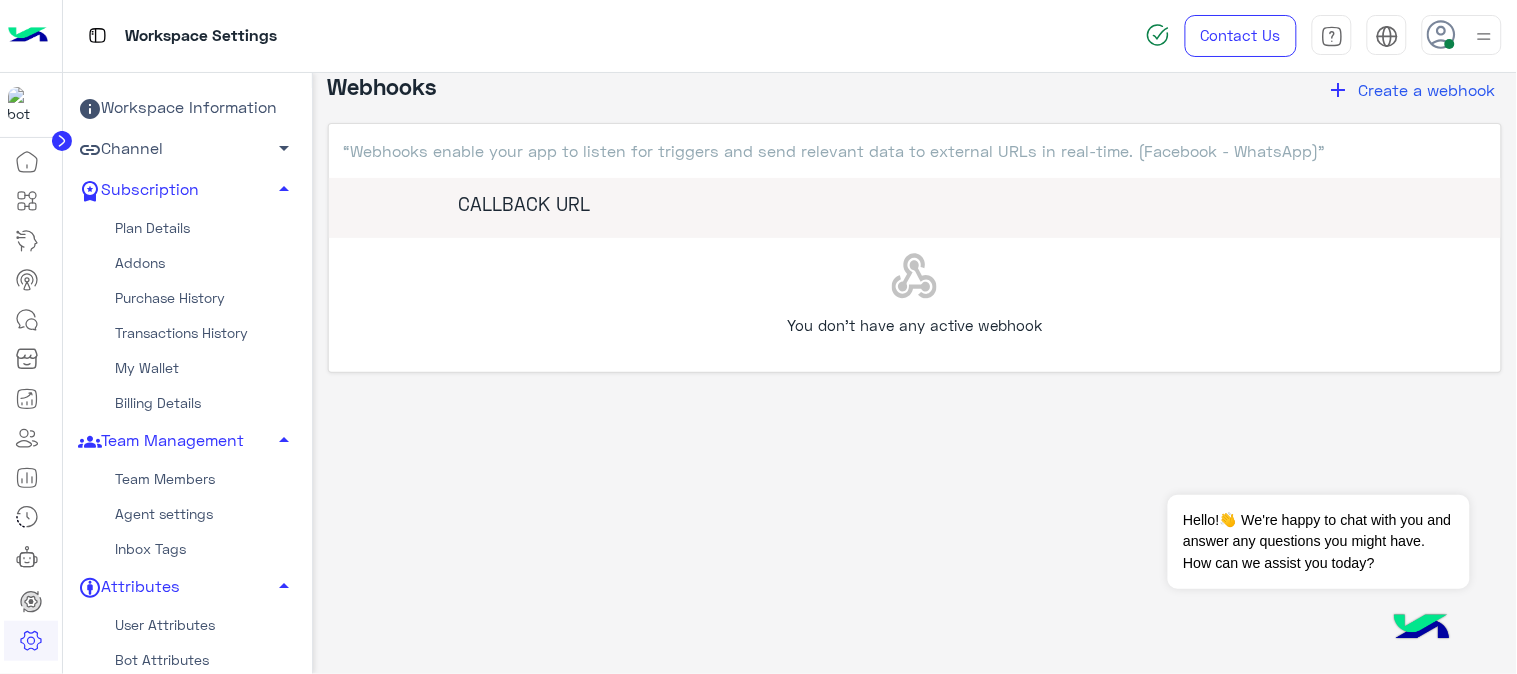 click on "Channel   arrow_drop_down" 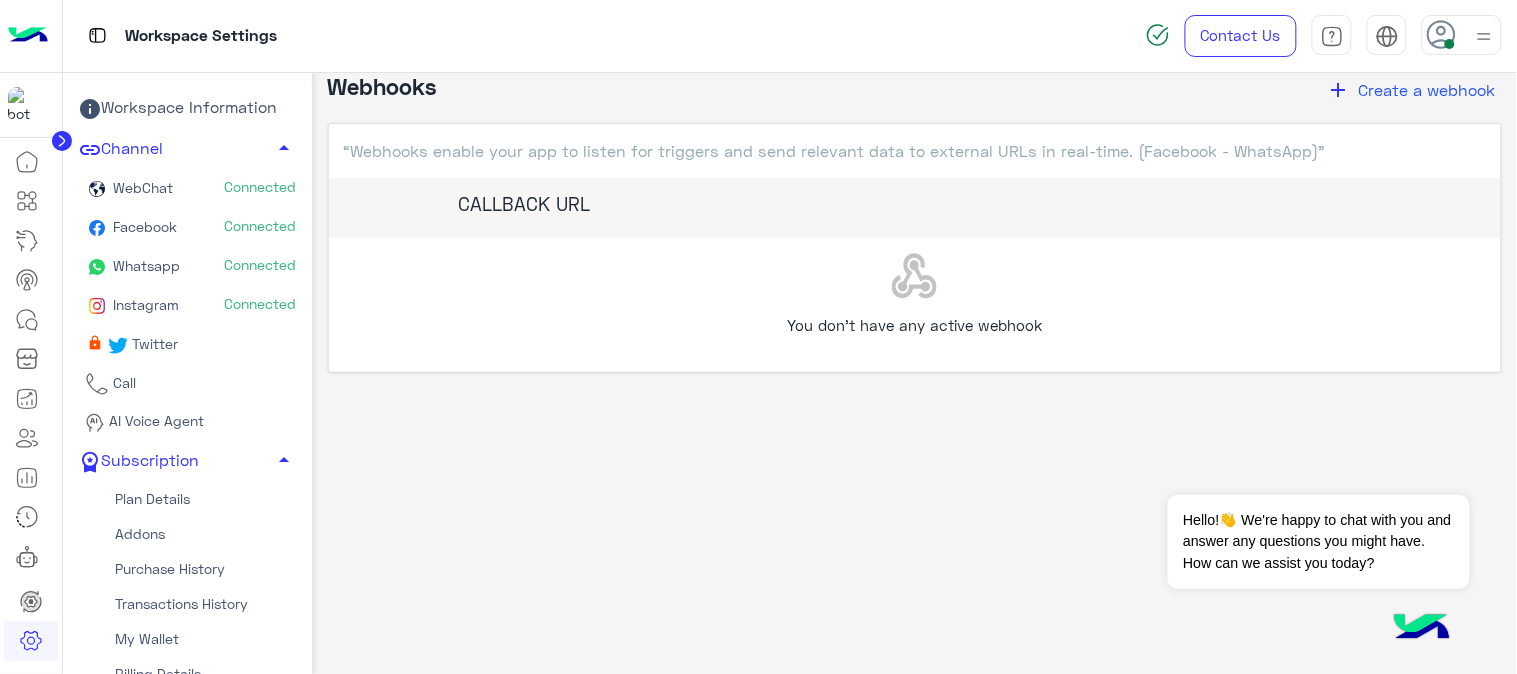click on "WebChat" 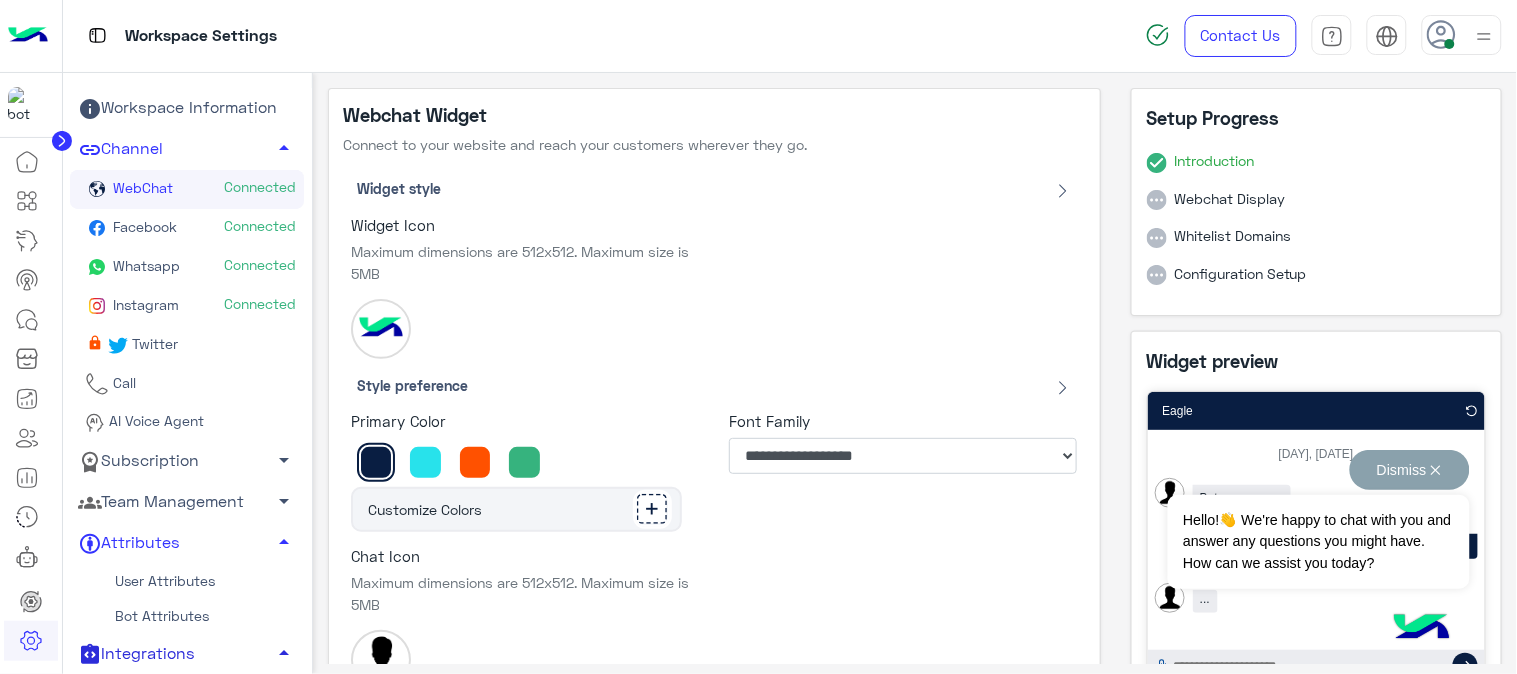 click on "Dismiss ✕" at bounding box center (1410, 470) 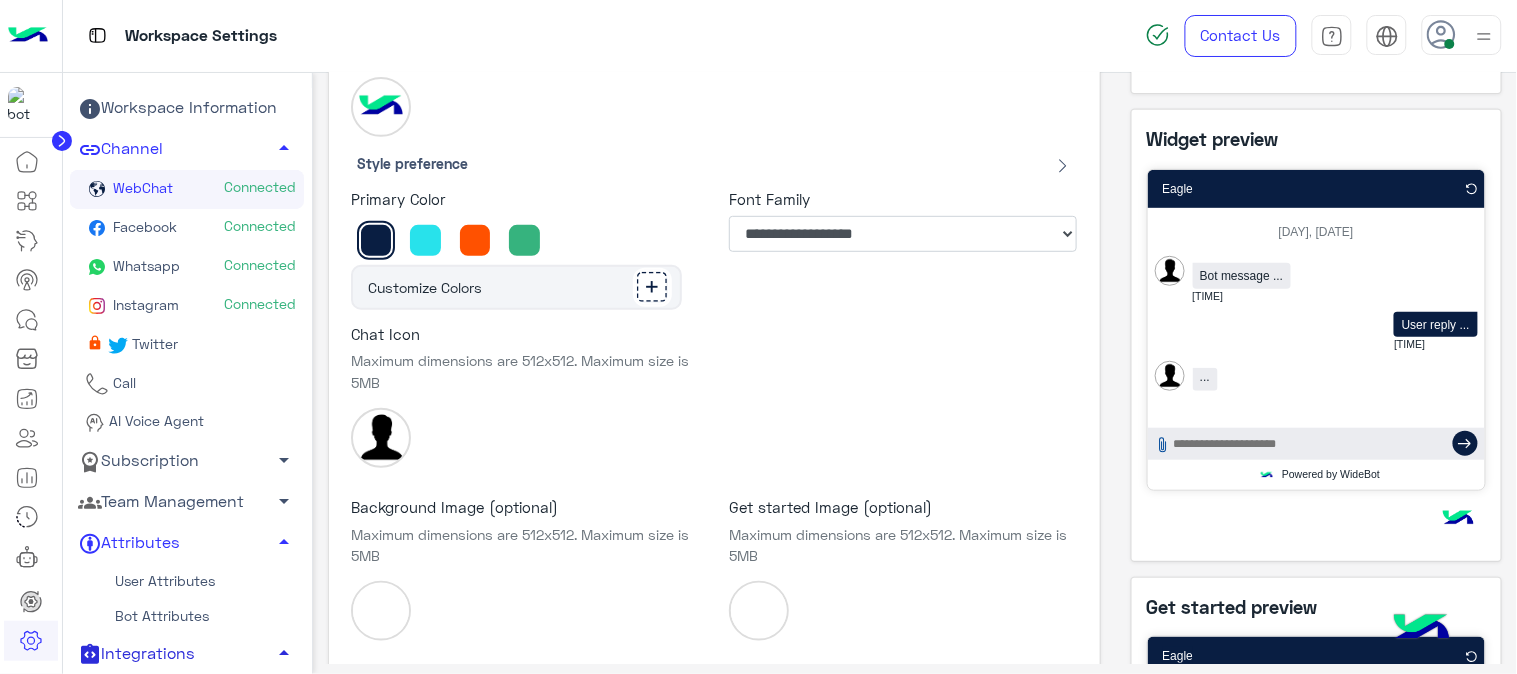 scroll, scrollTop: 111, scrollLeft: 0, axis: vertical 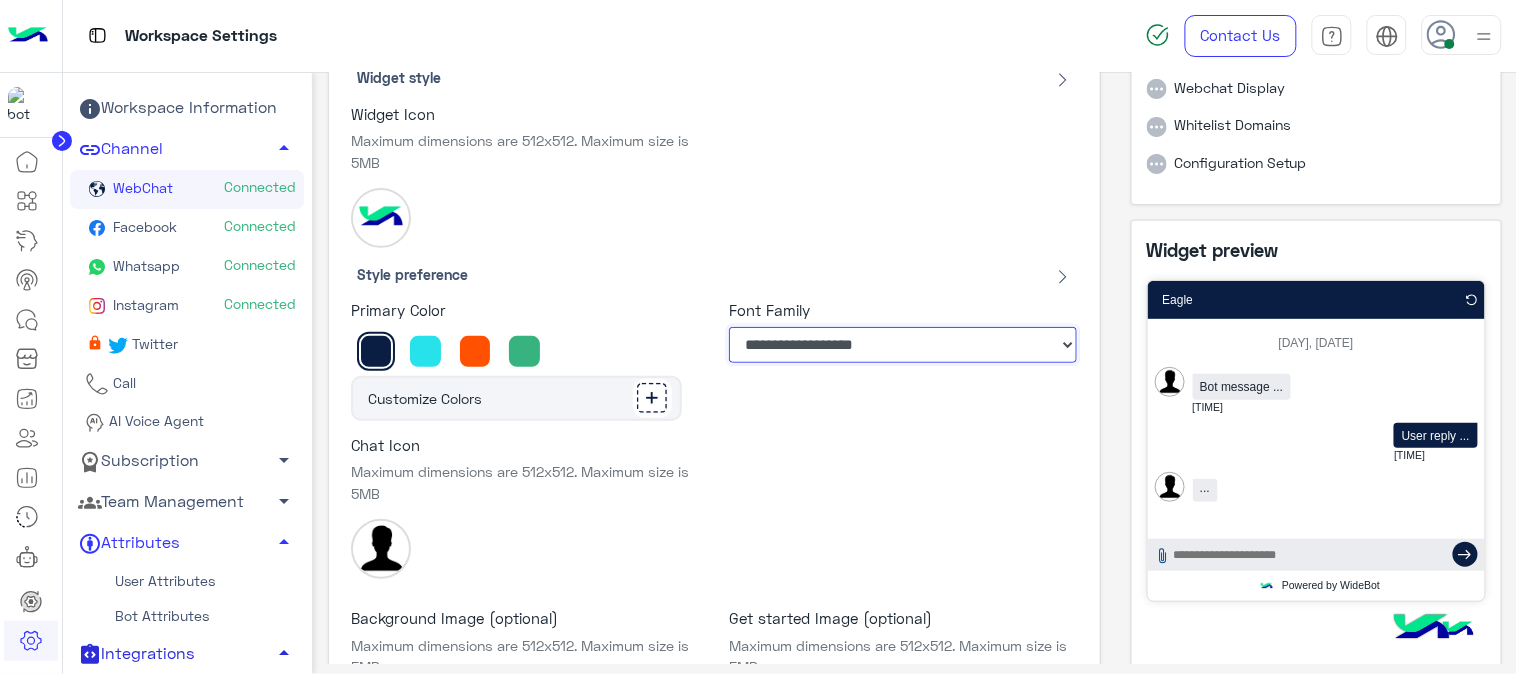 click on "**********" at bounding box center (903, 345) 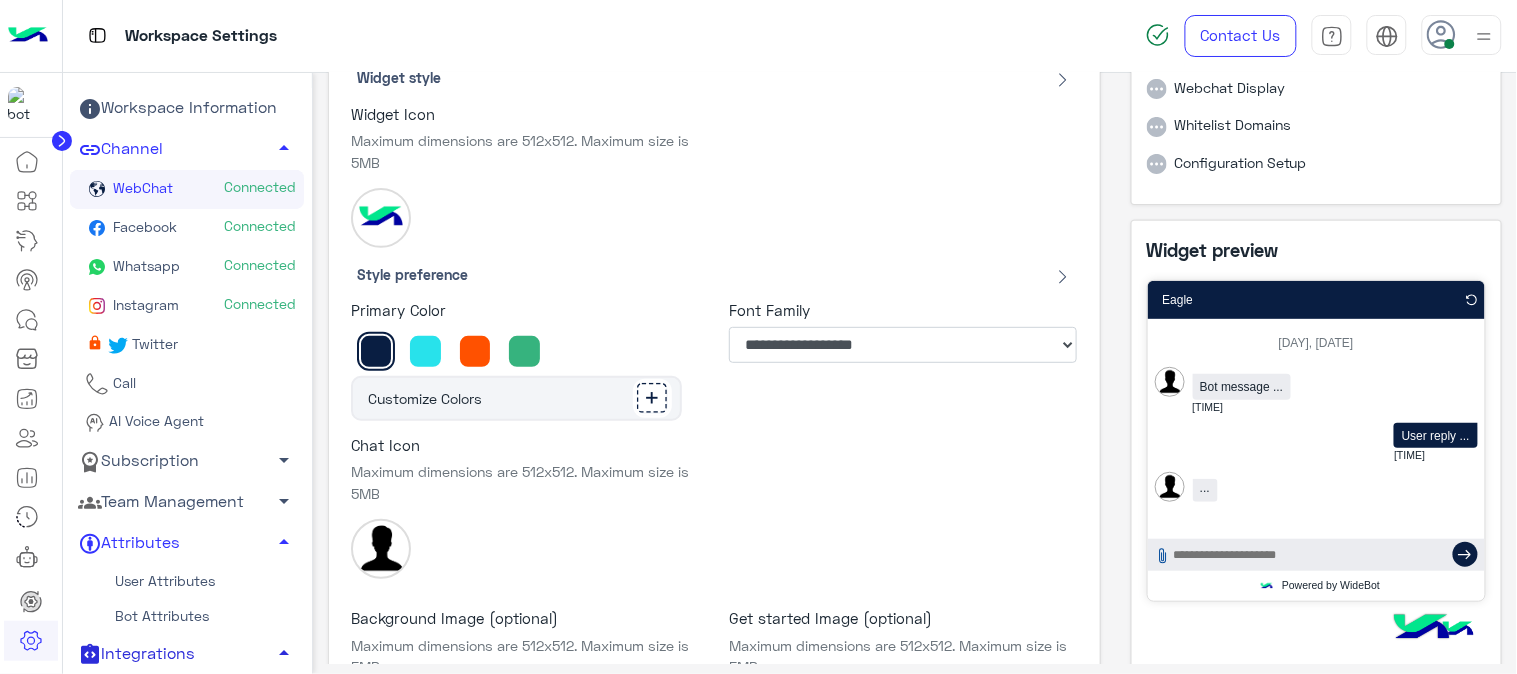 click 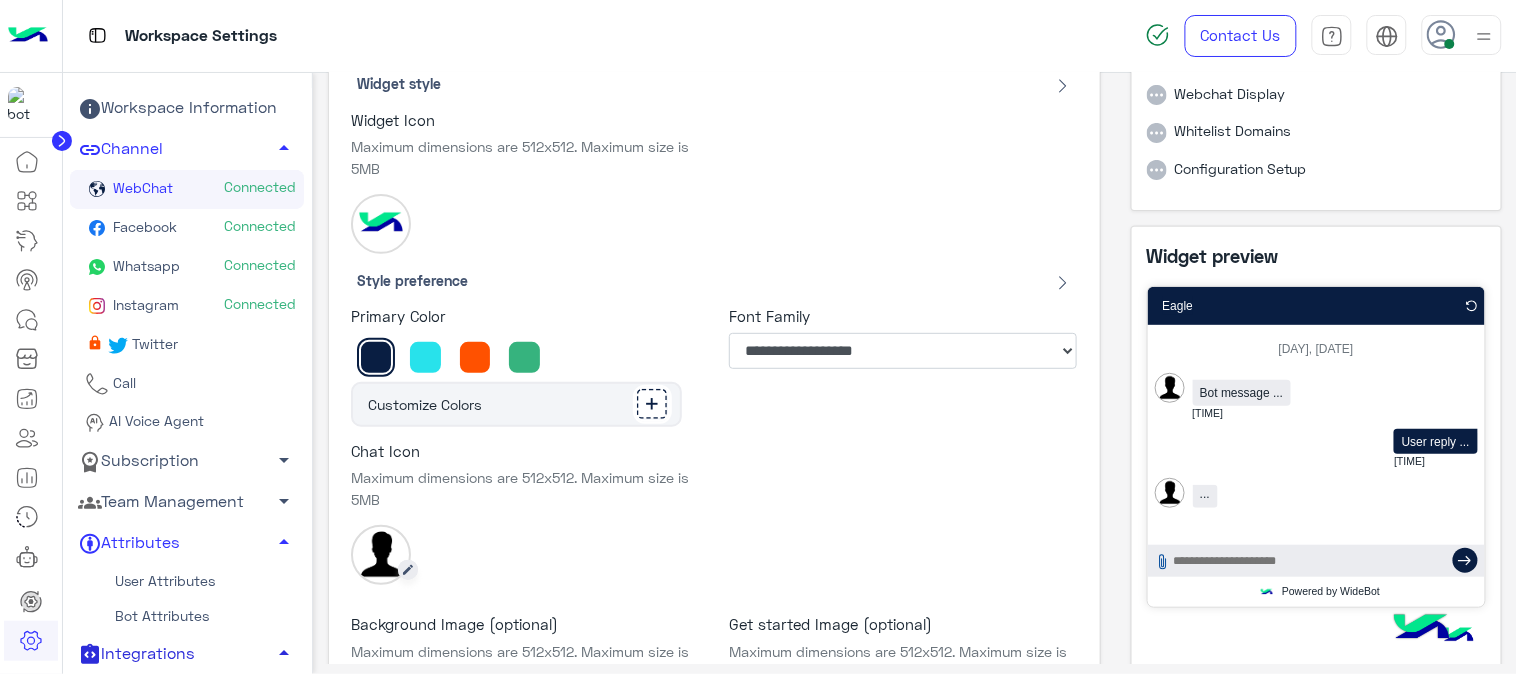 scroll, scrollTop: 66, scrollLeft: 0, axis: vertical 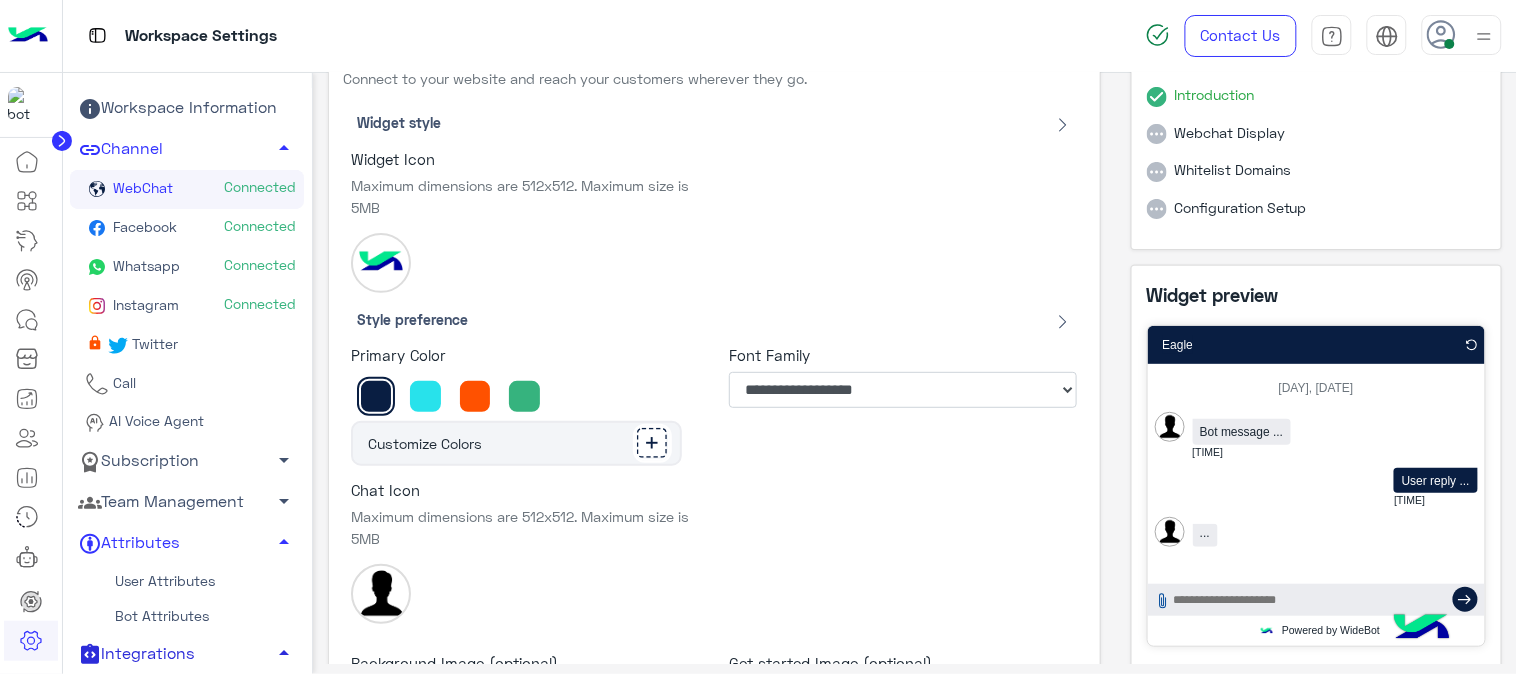 click at bounding box center [475, 396] 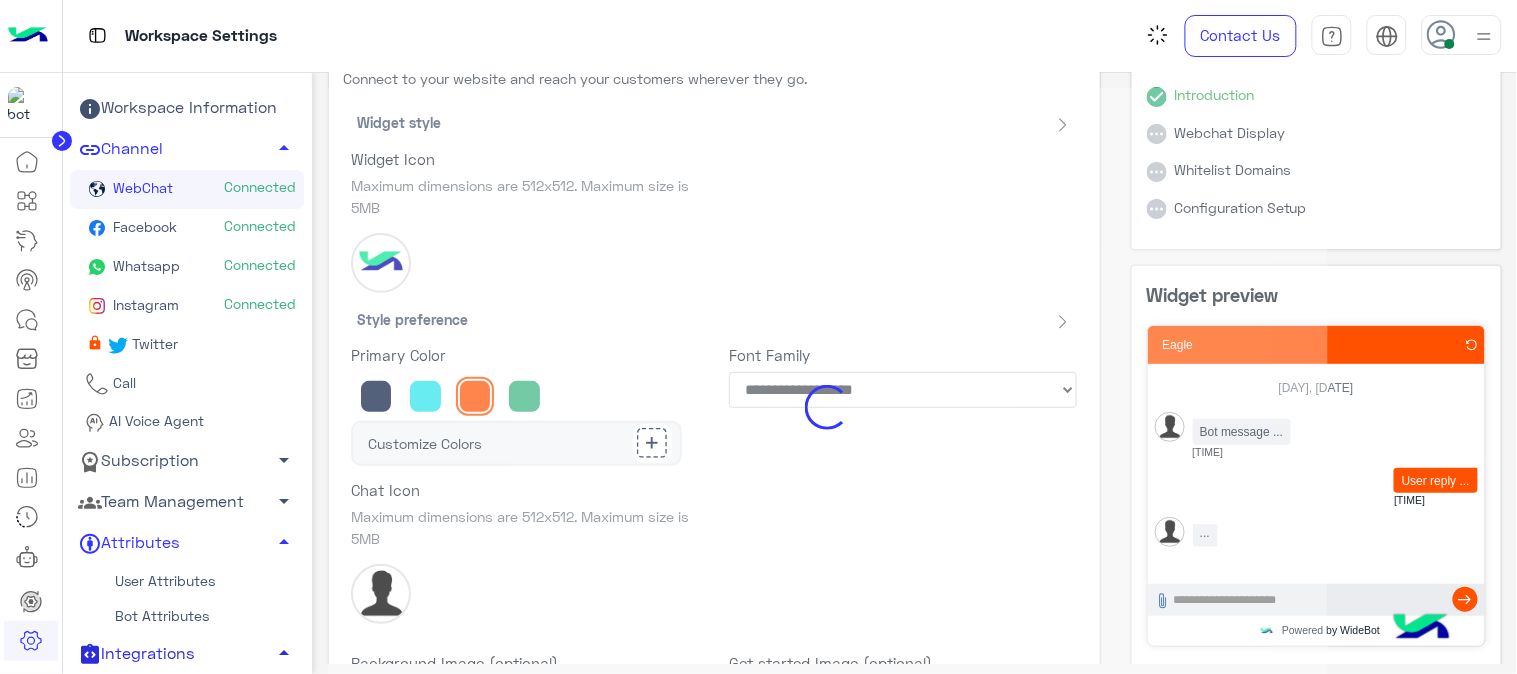click on "Loading..." 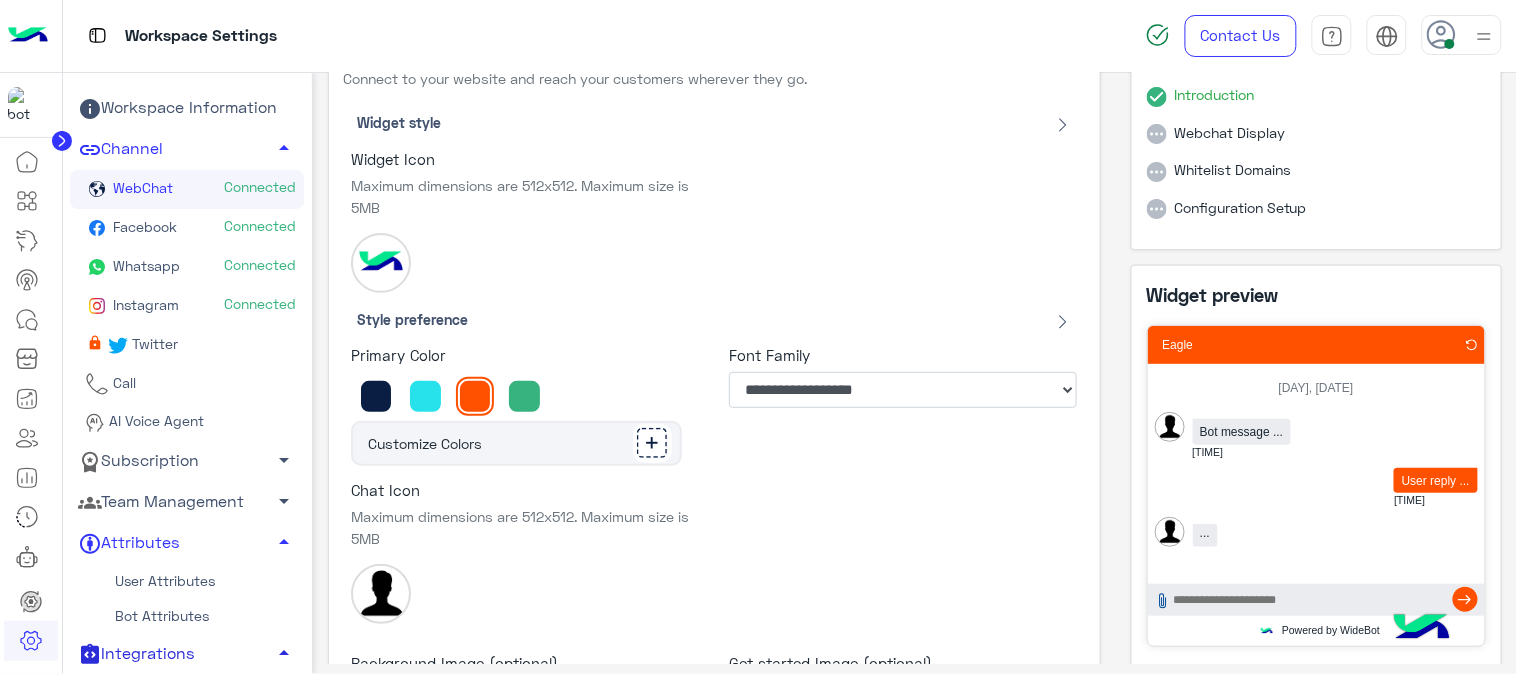 click 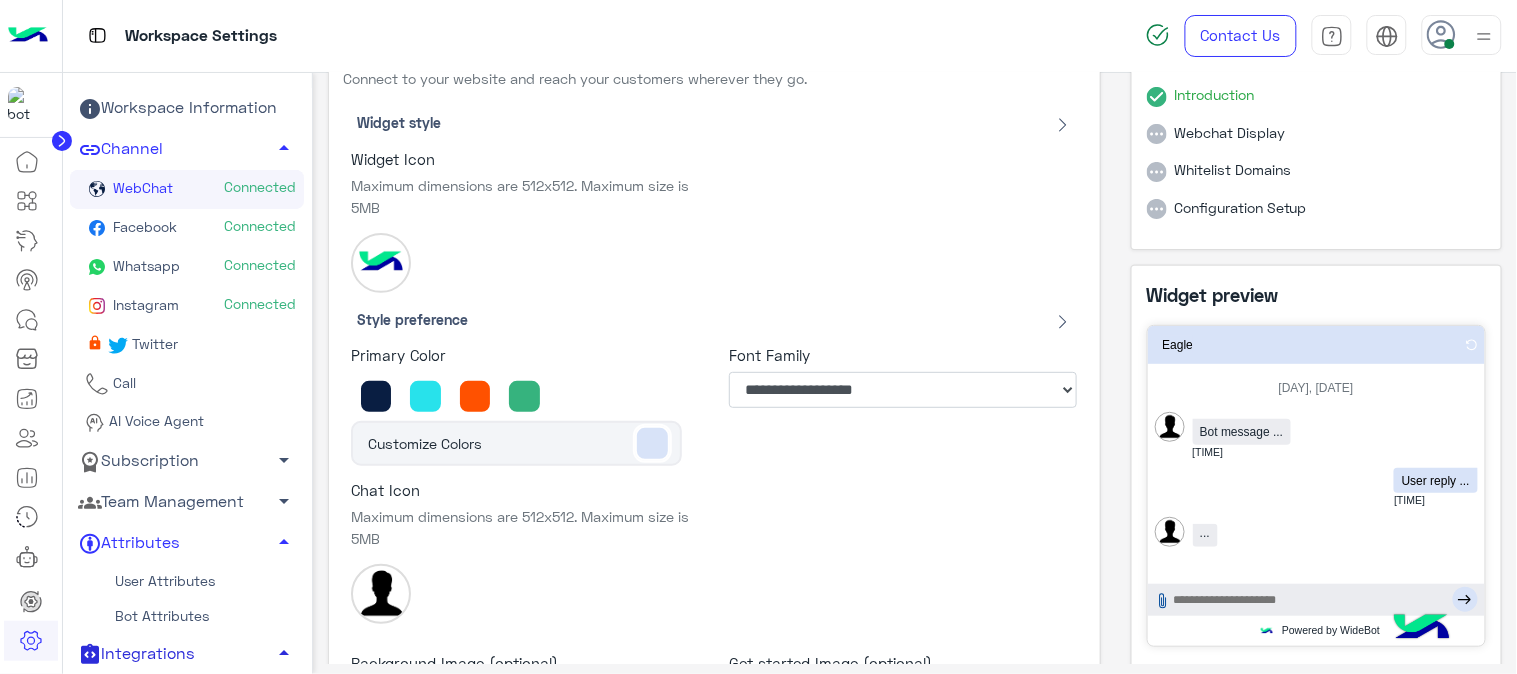 click on "Widget Icon  Maximum dimensions are 512x512. Maximum size is 5MB" at bounding box center (714, 221) 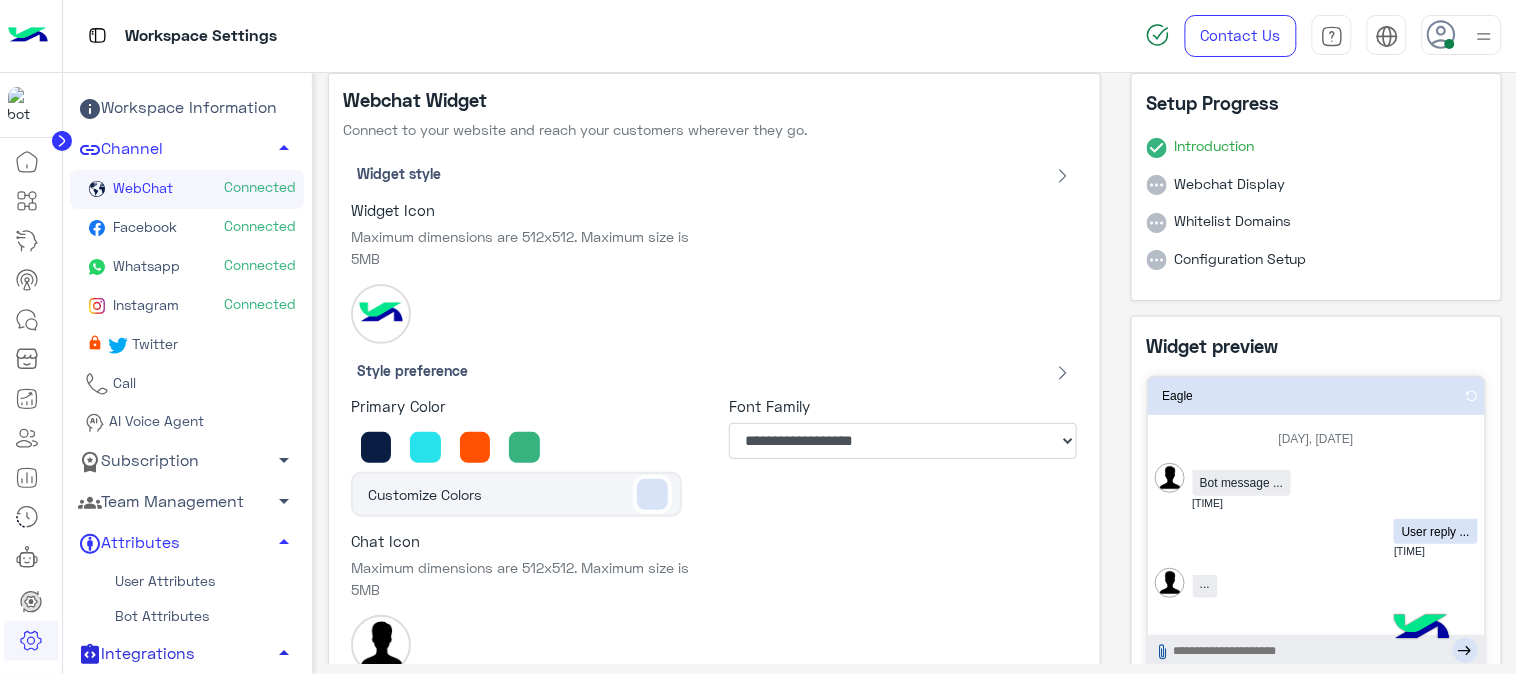 scroll, scrollTop: 0, scrollLeft: 0, axis: both 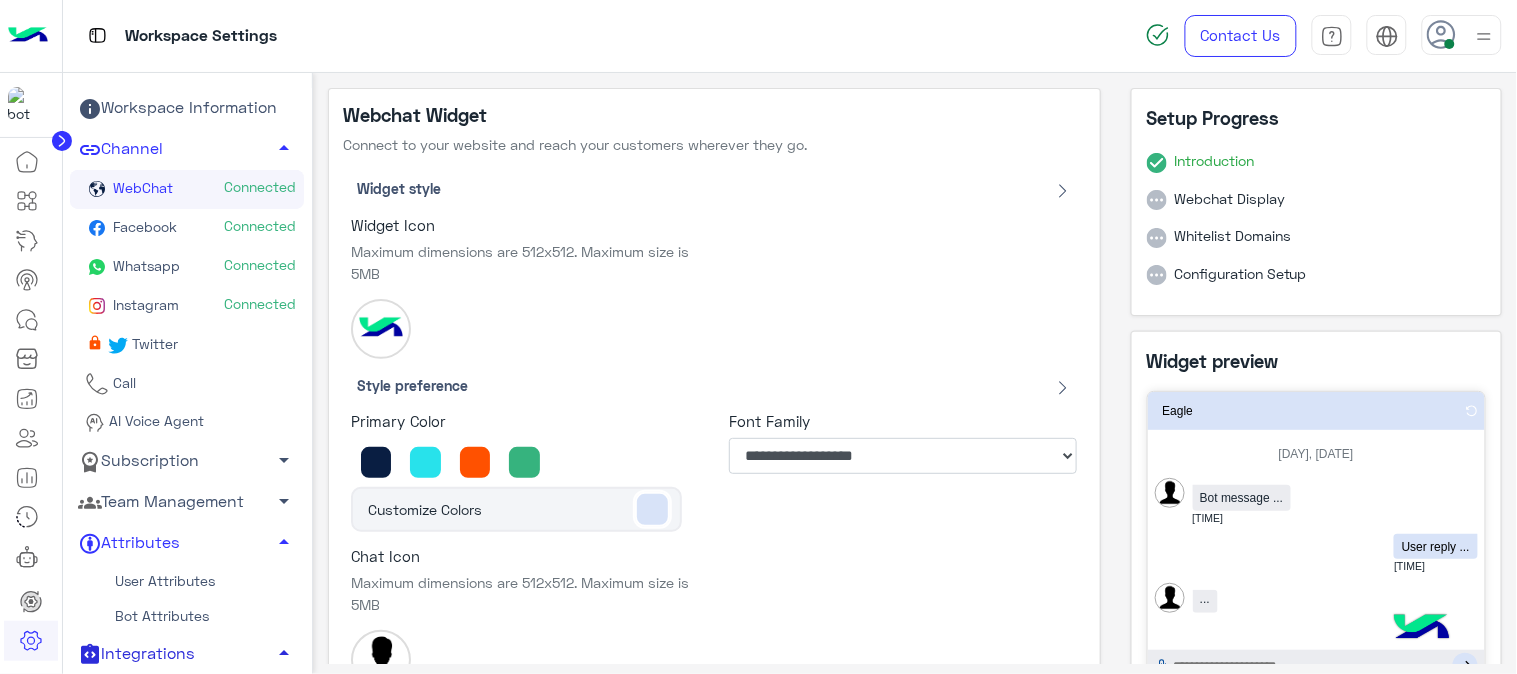 click 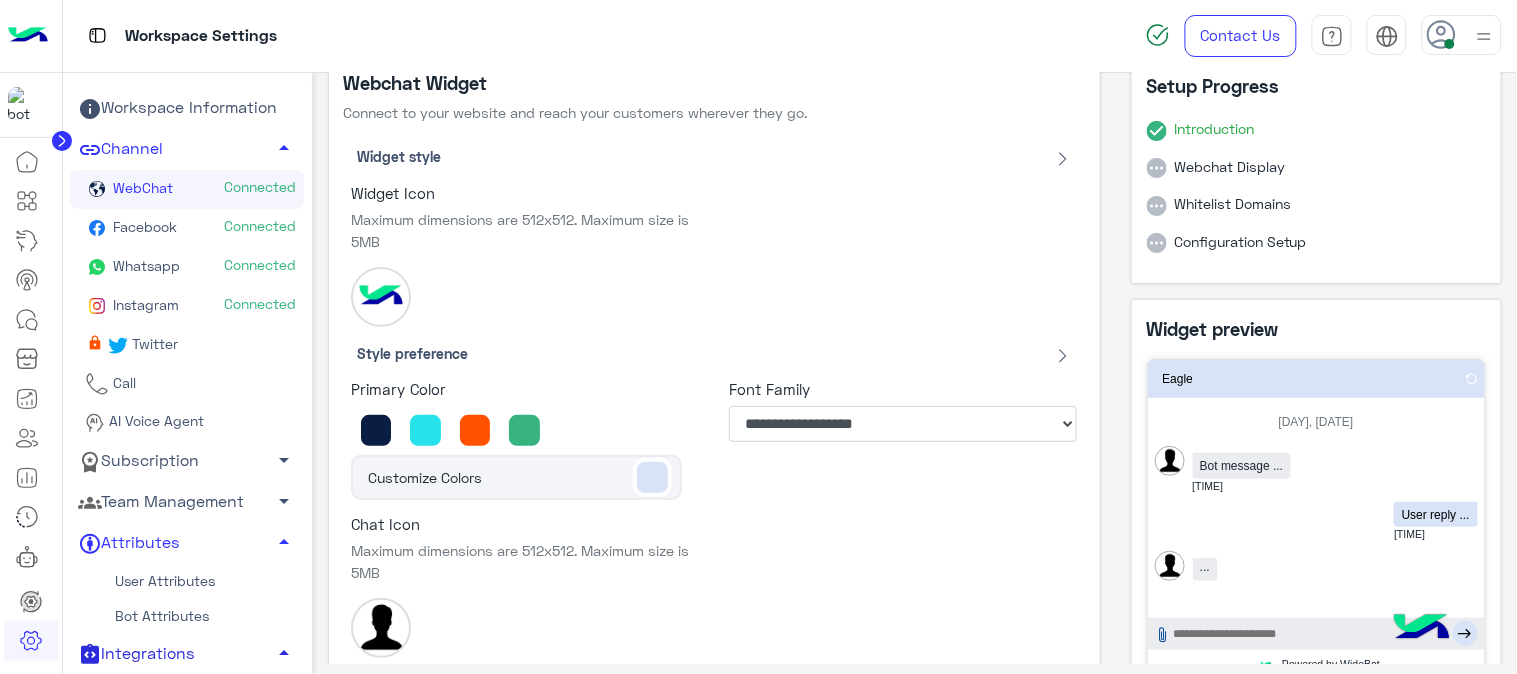 scroll, scrollTop: 0, scrollLeft: 0, axis: both 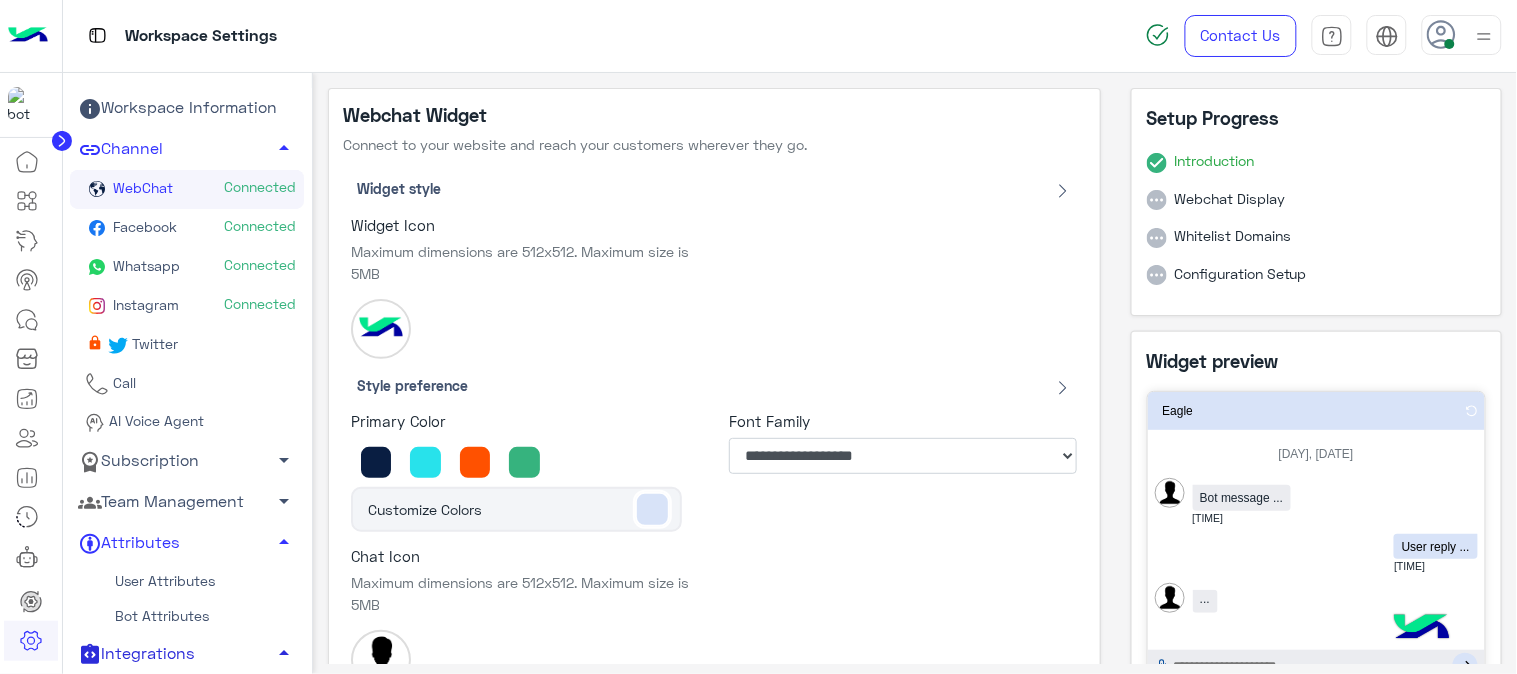 click on "WebChat  Connected" 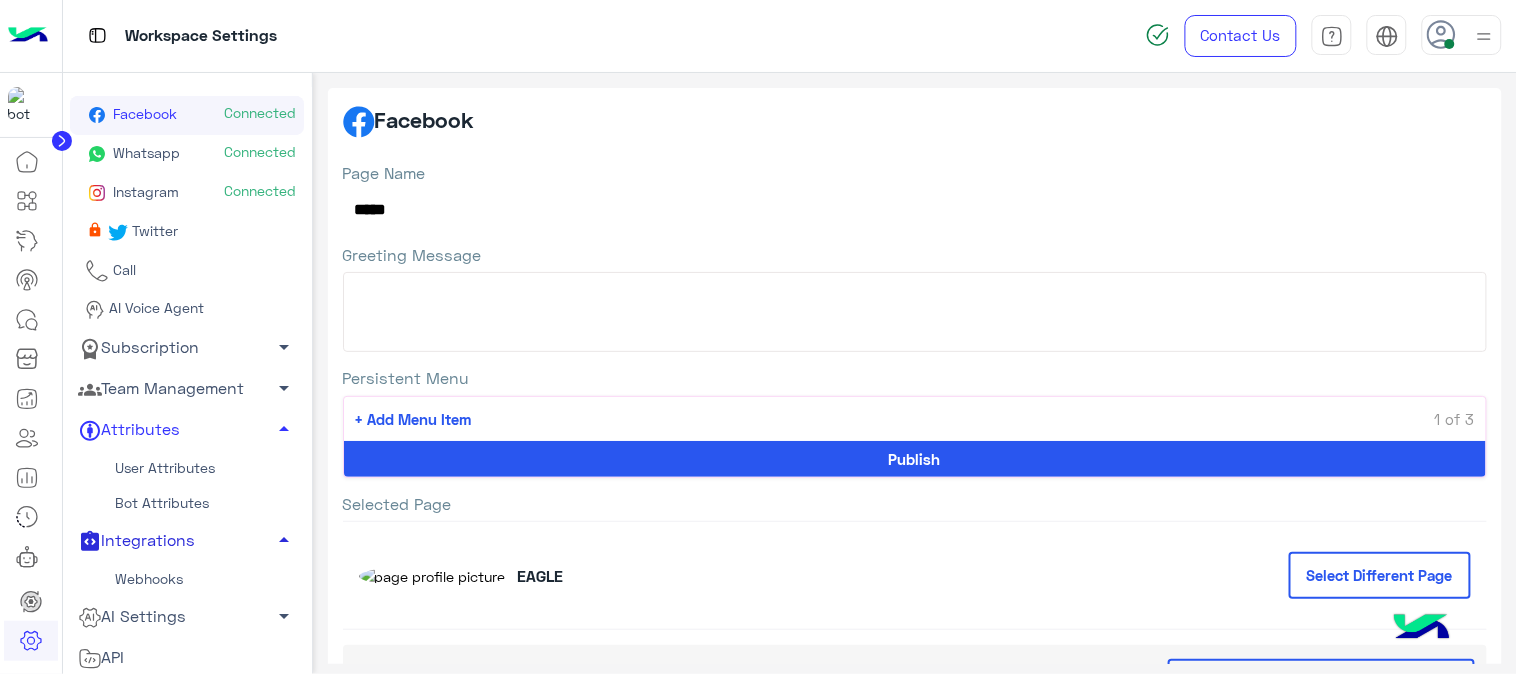scroll, scrollTop: 116, scrollLeft: 0, axis: vertical 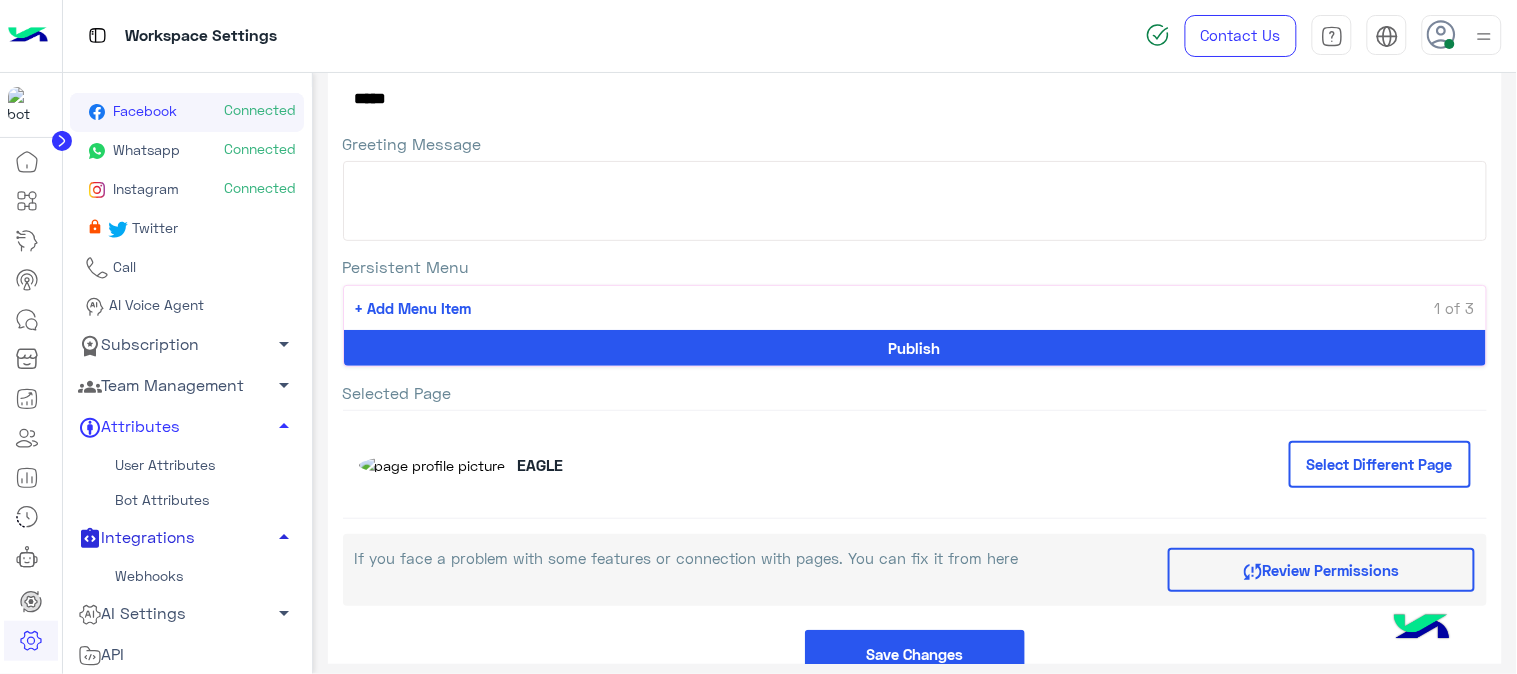 click on "Select Different Page" 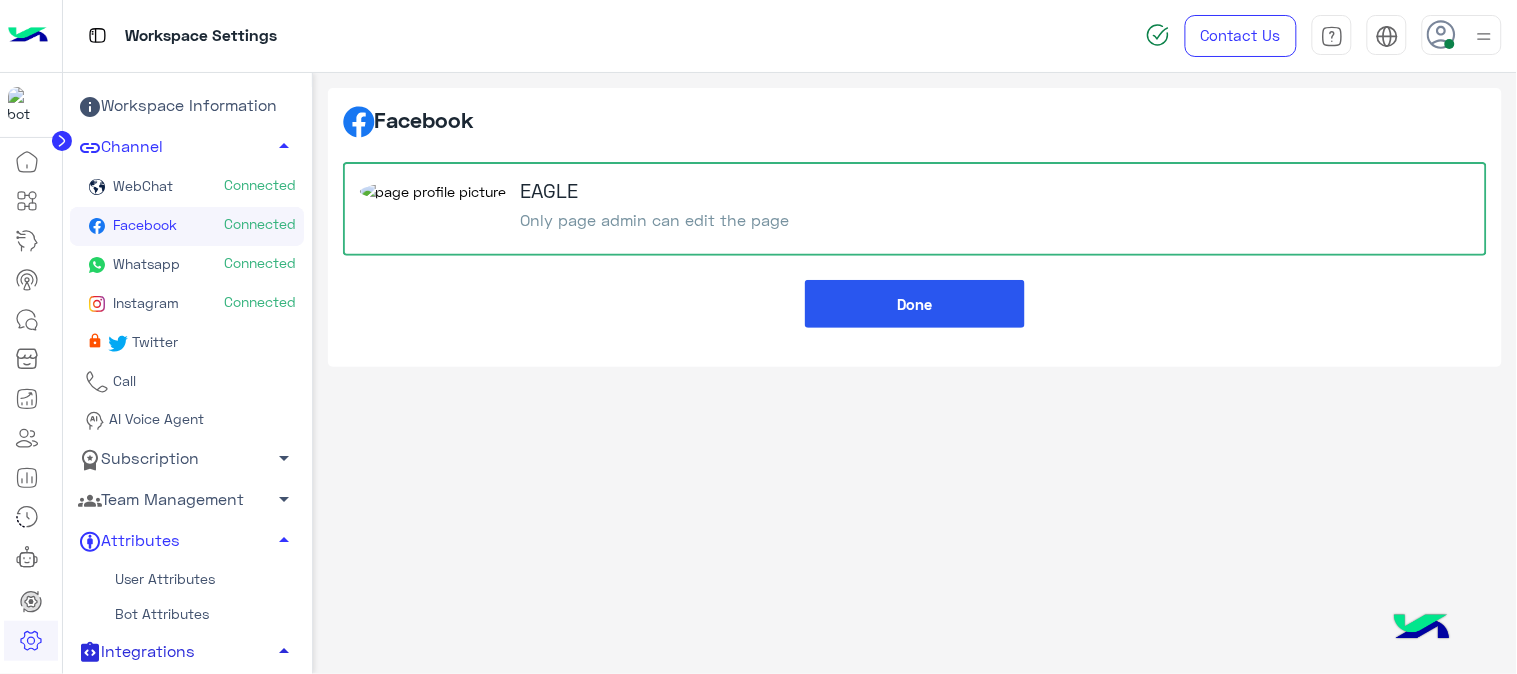 scroll, scrollTop: 0, scrollLeft: 0, axis: both 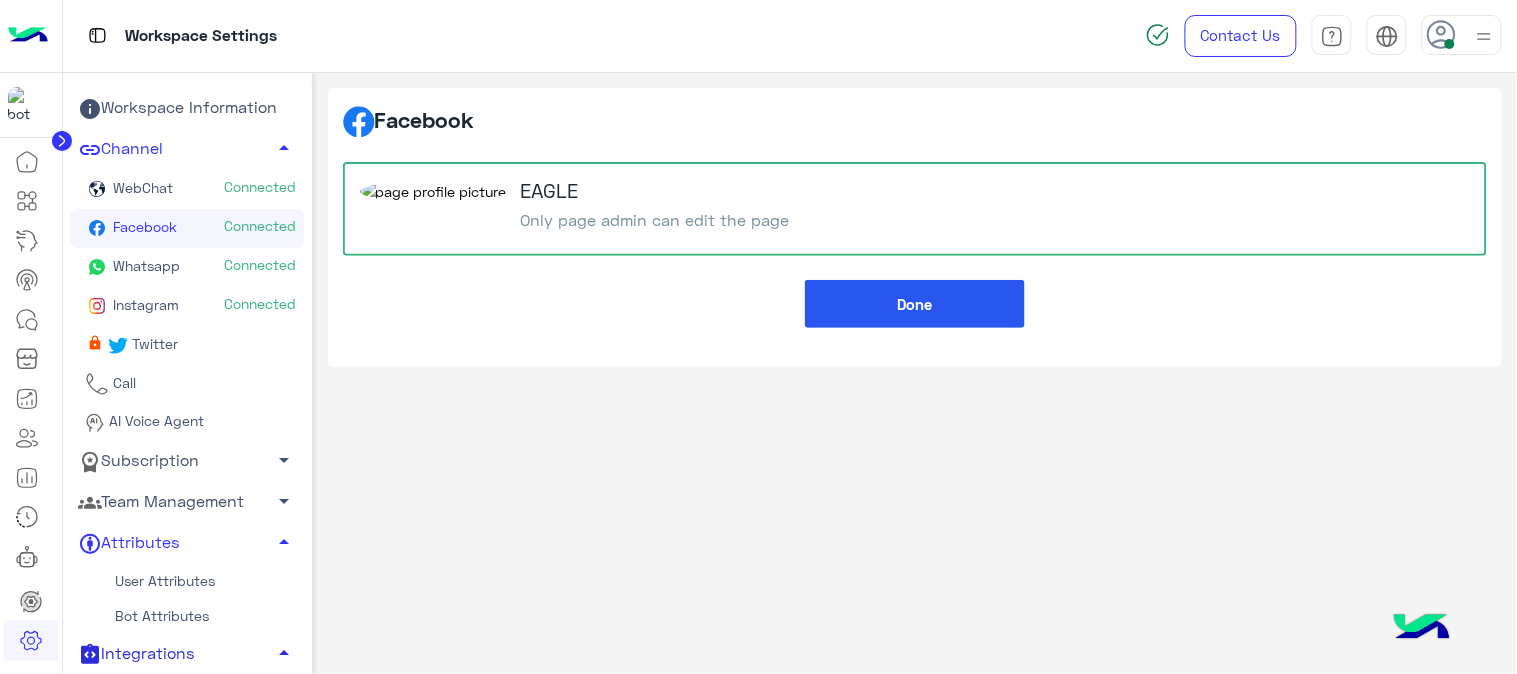 click on "WebChat  Connected" 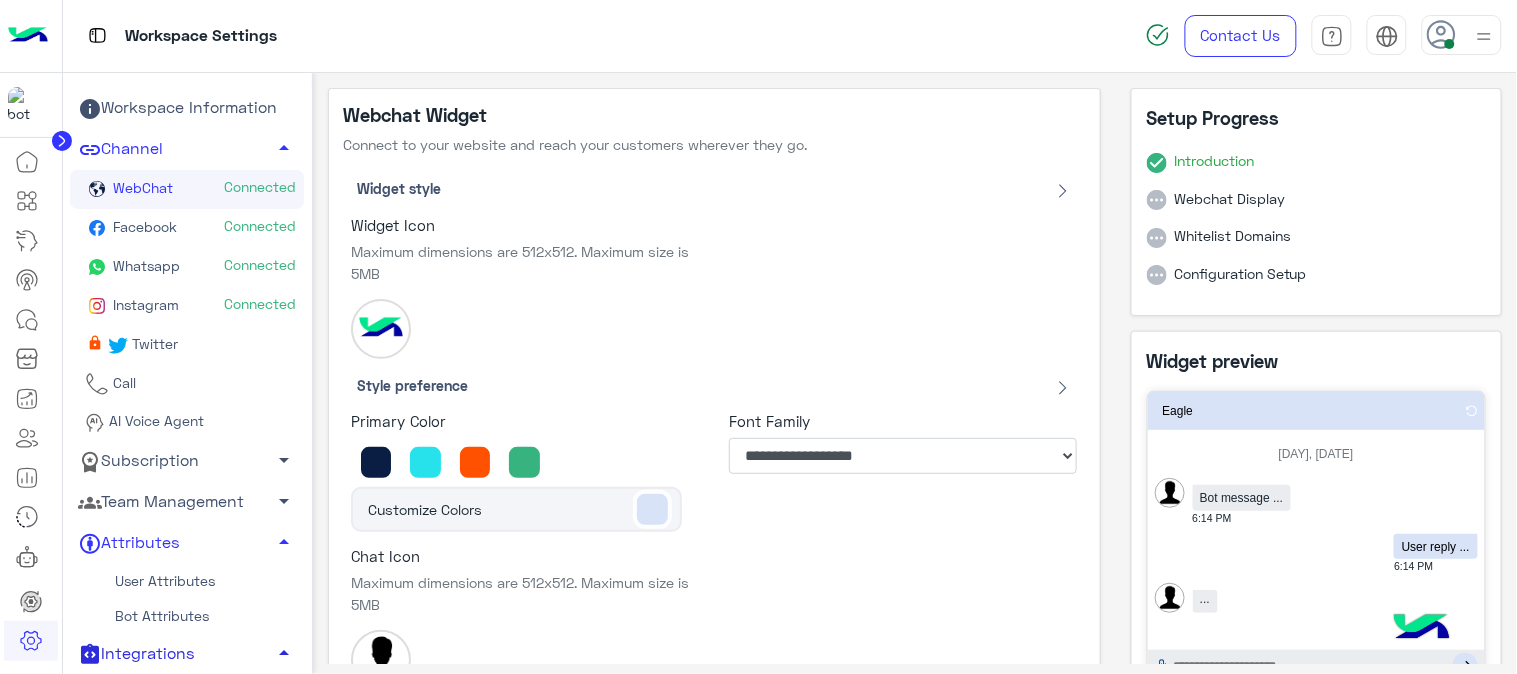 click on "Whatsapp" 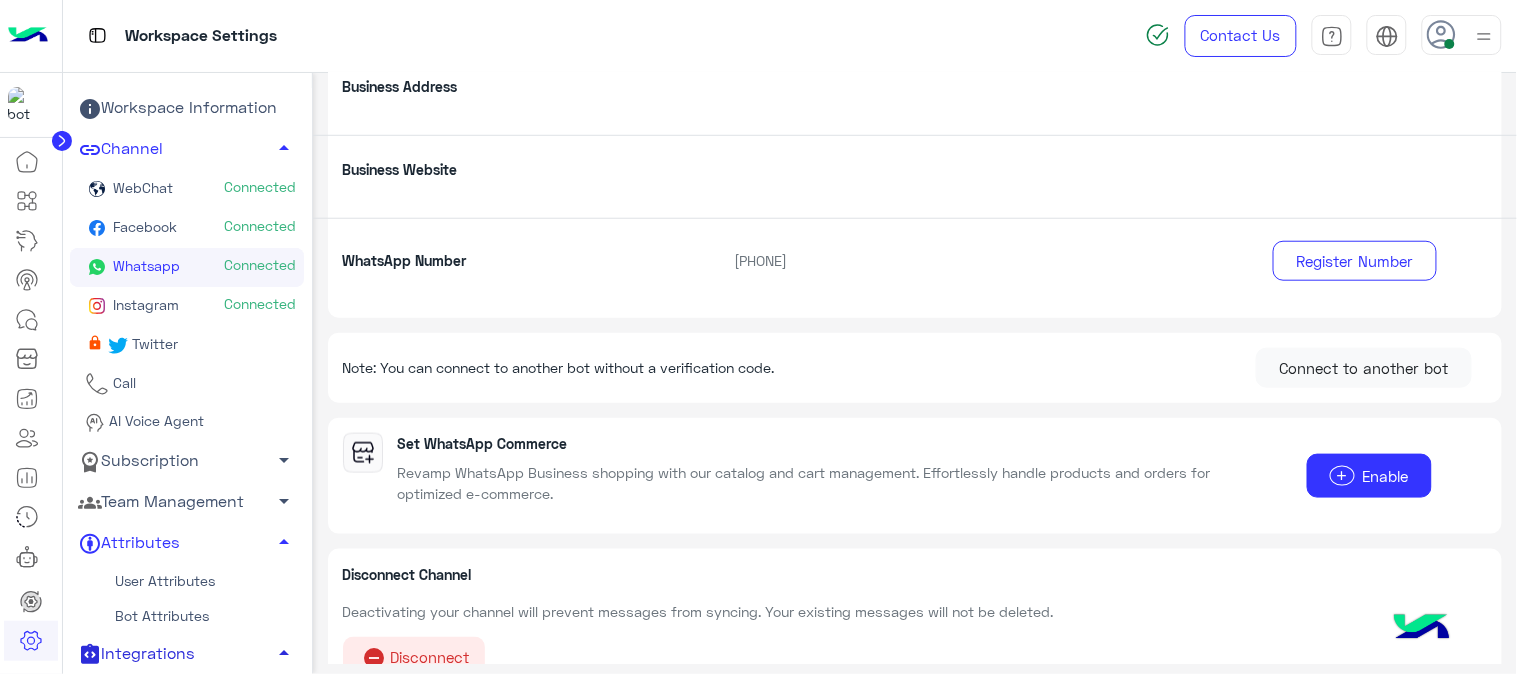 scroll, scrollTop: 407, scrollLeft: 0, axis: vertical 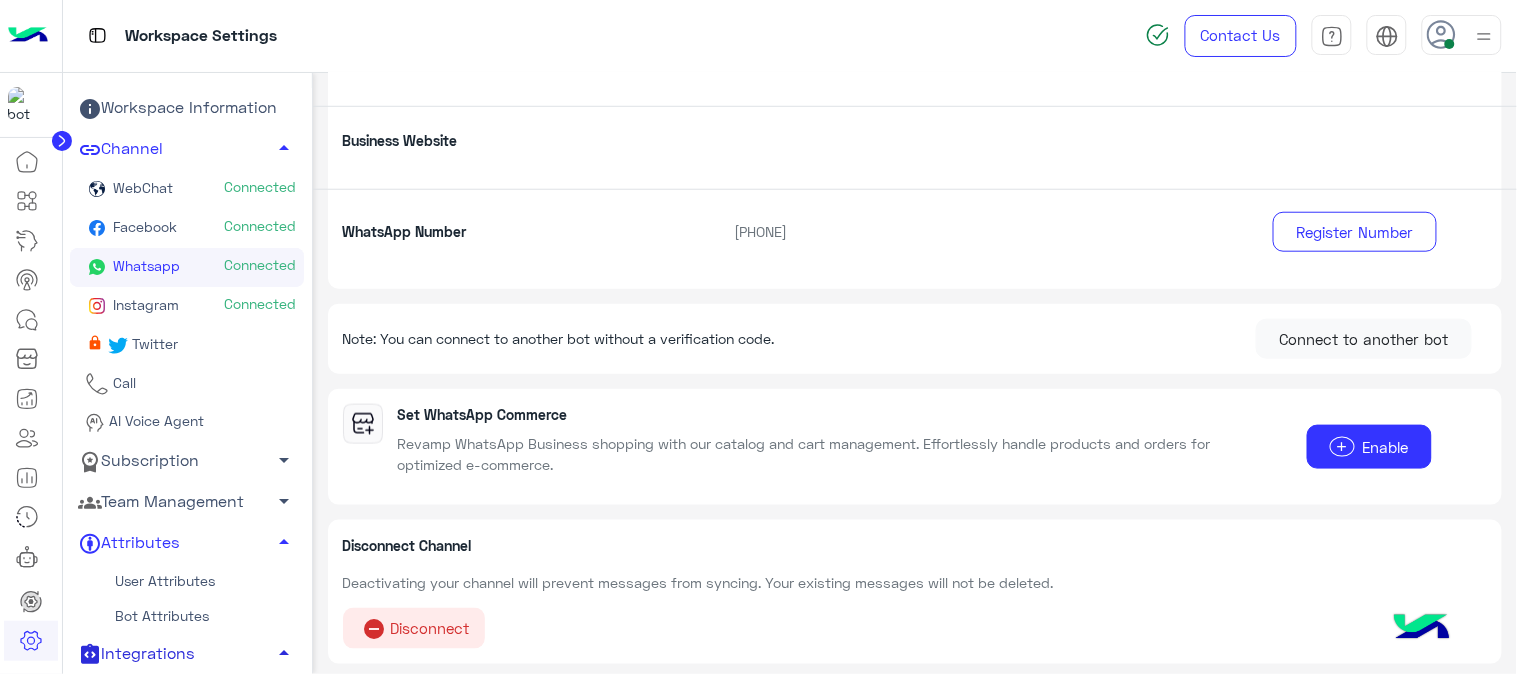 click on "WebChat" 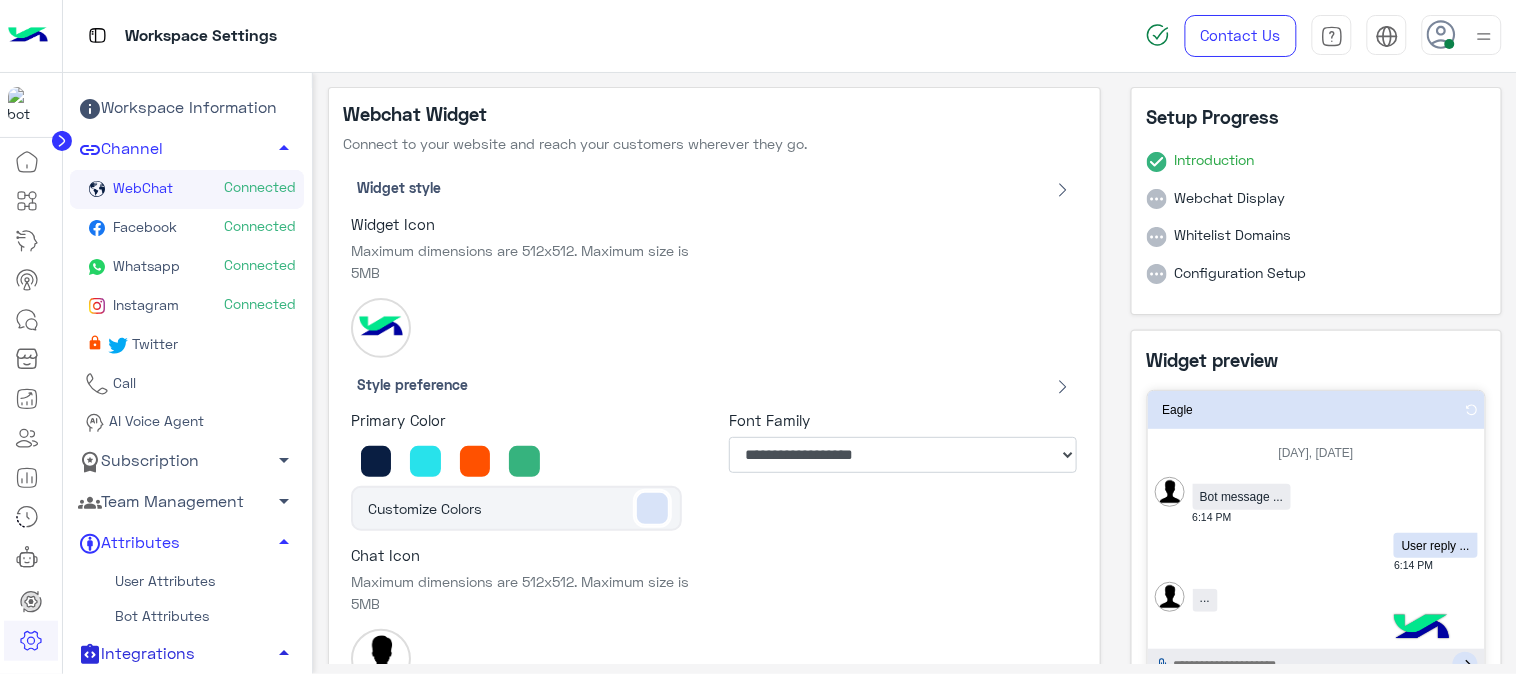 scroll, scrollTop: 0, scrollLeft: 0, axis: both 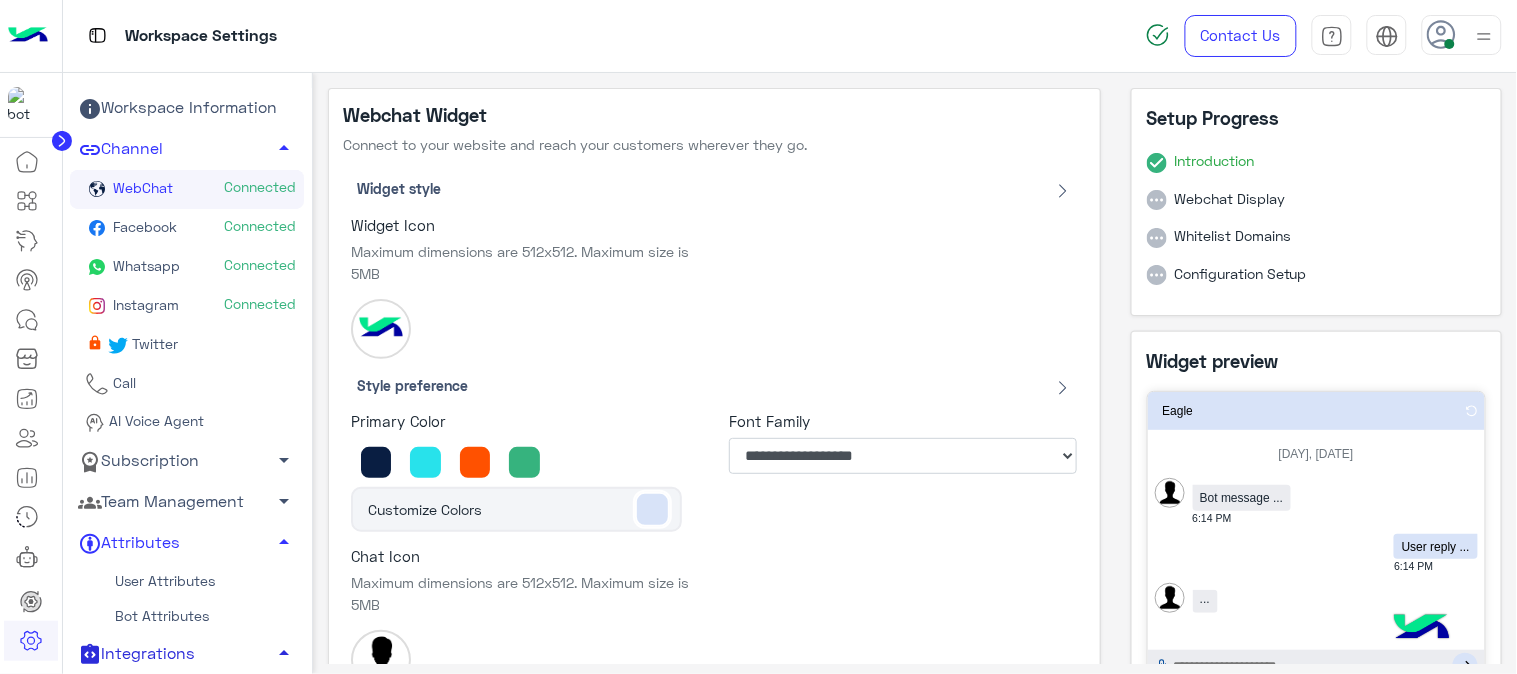 click on "Style preference" at bounding box center [714, 385] 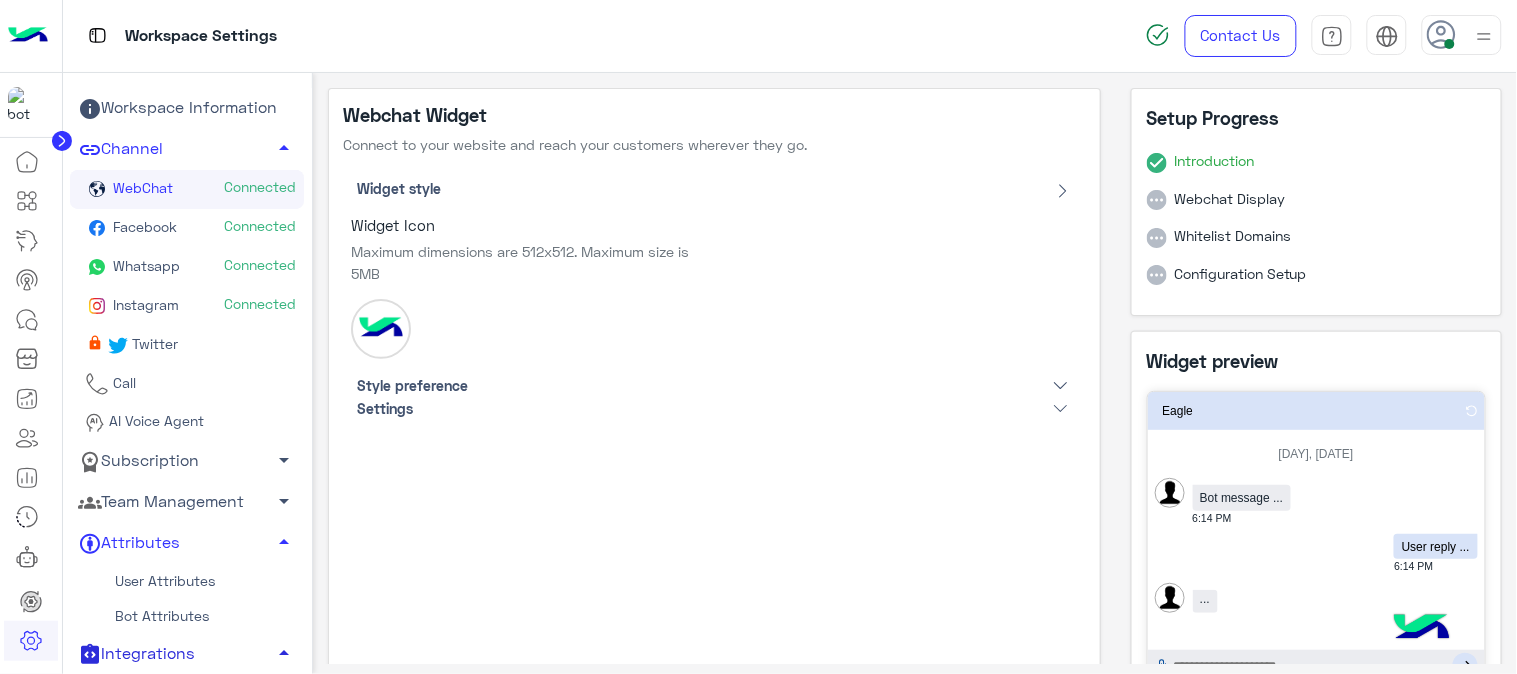click 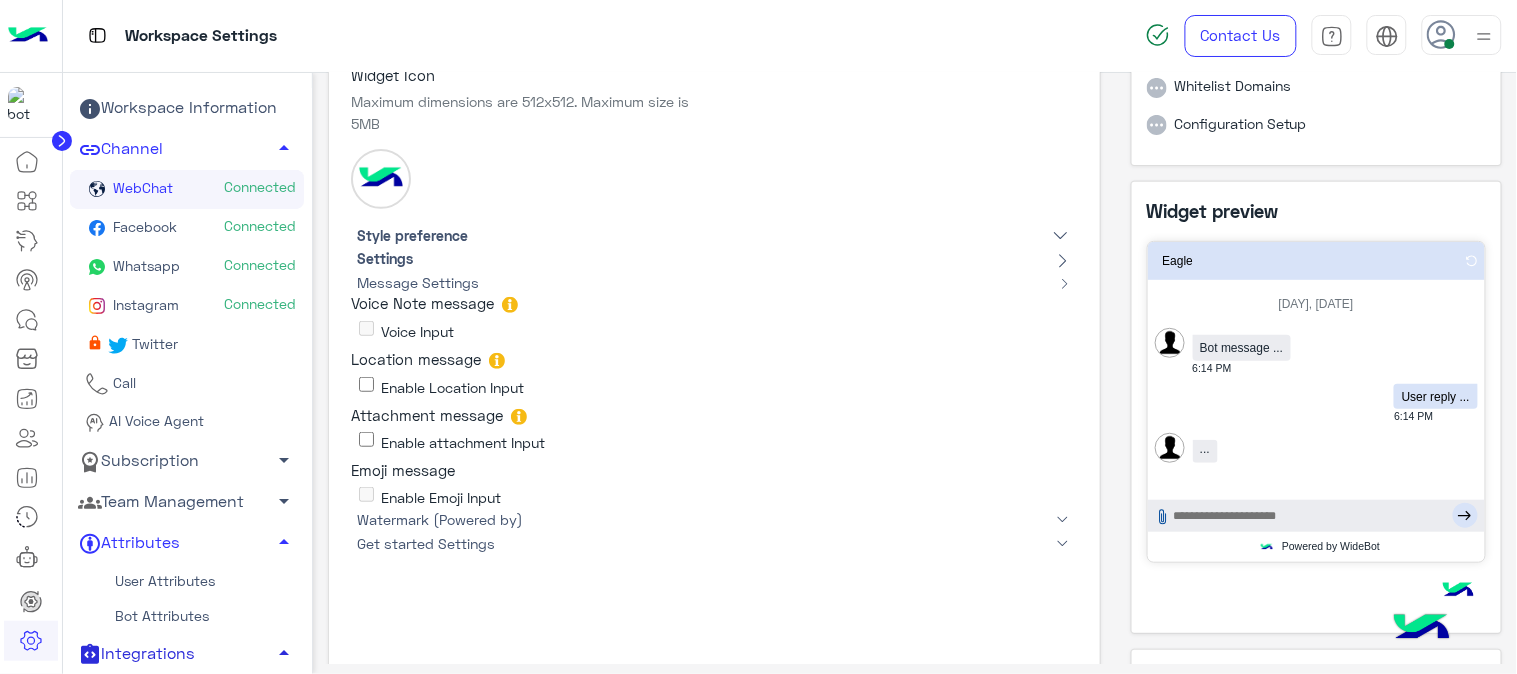 scroll, scrollTop: 111, scrollLeft: 0, axis: vertical 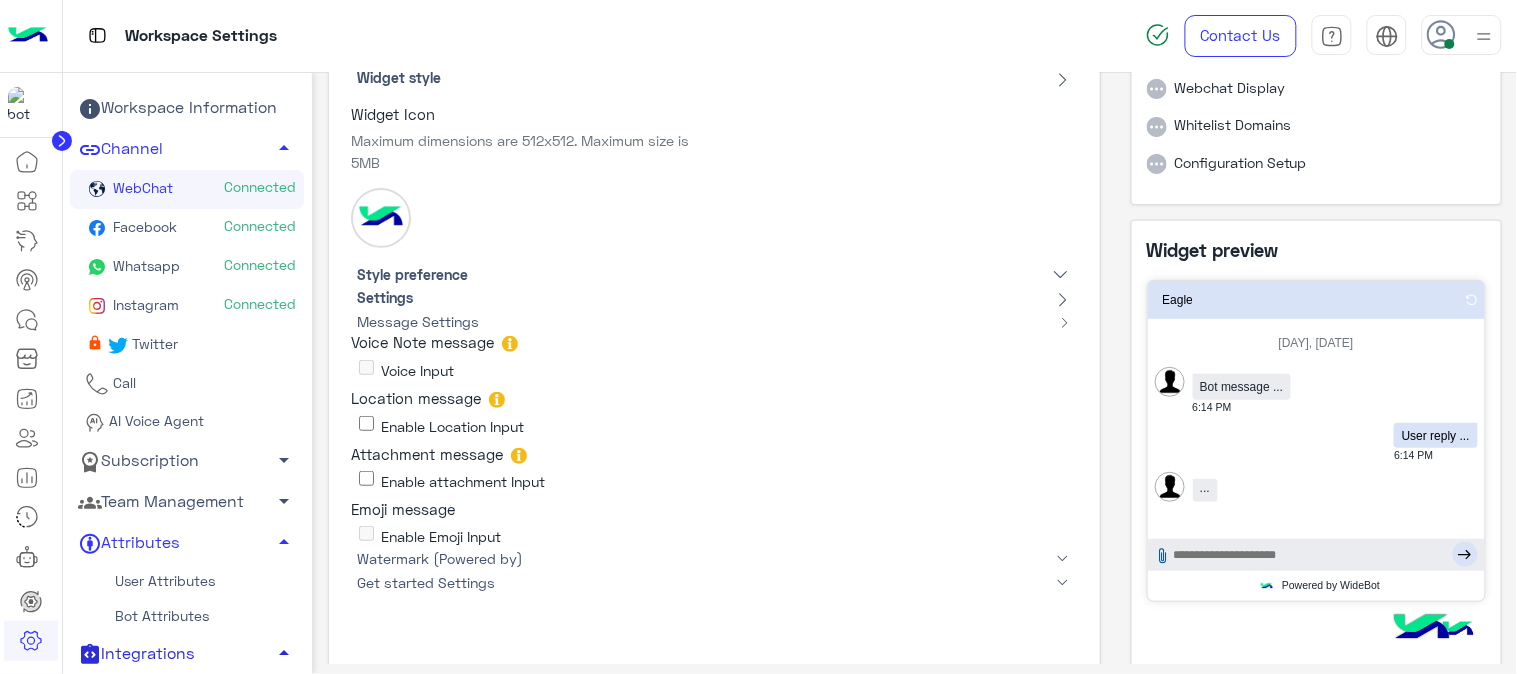 click 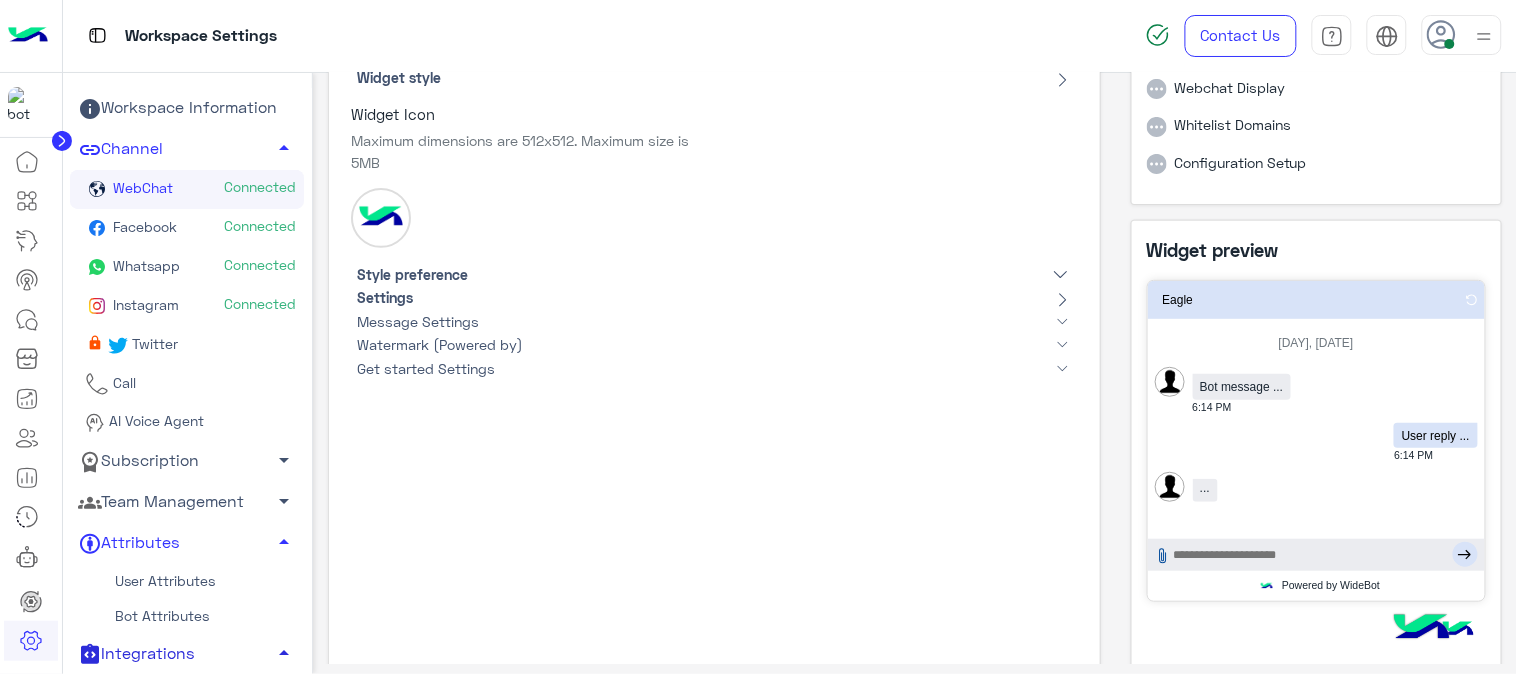 click 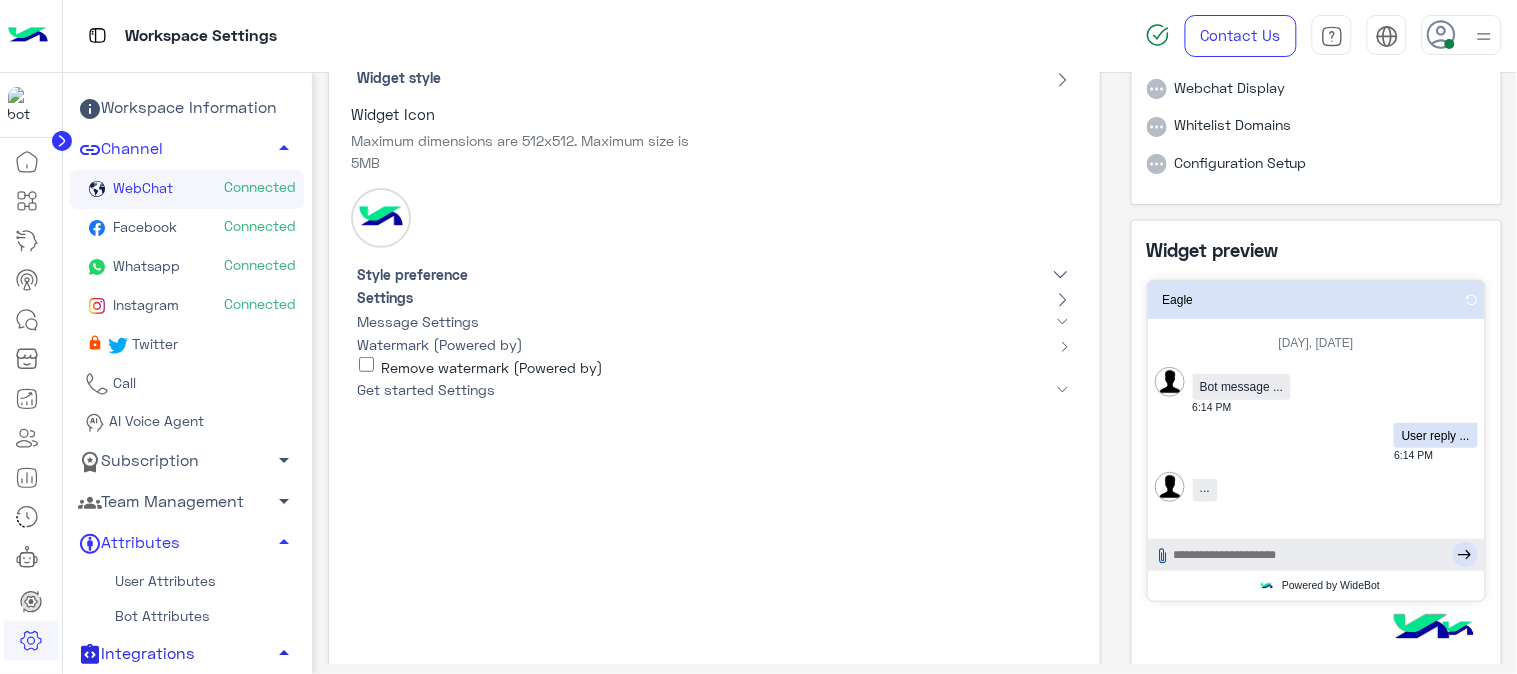 click 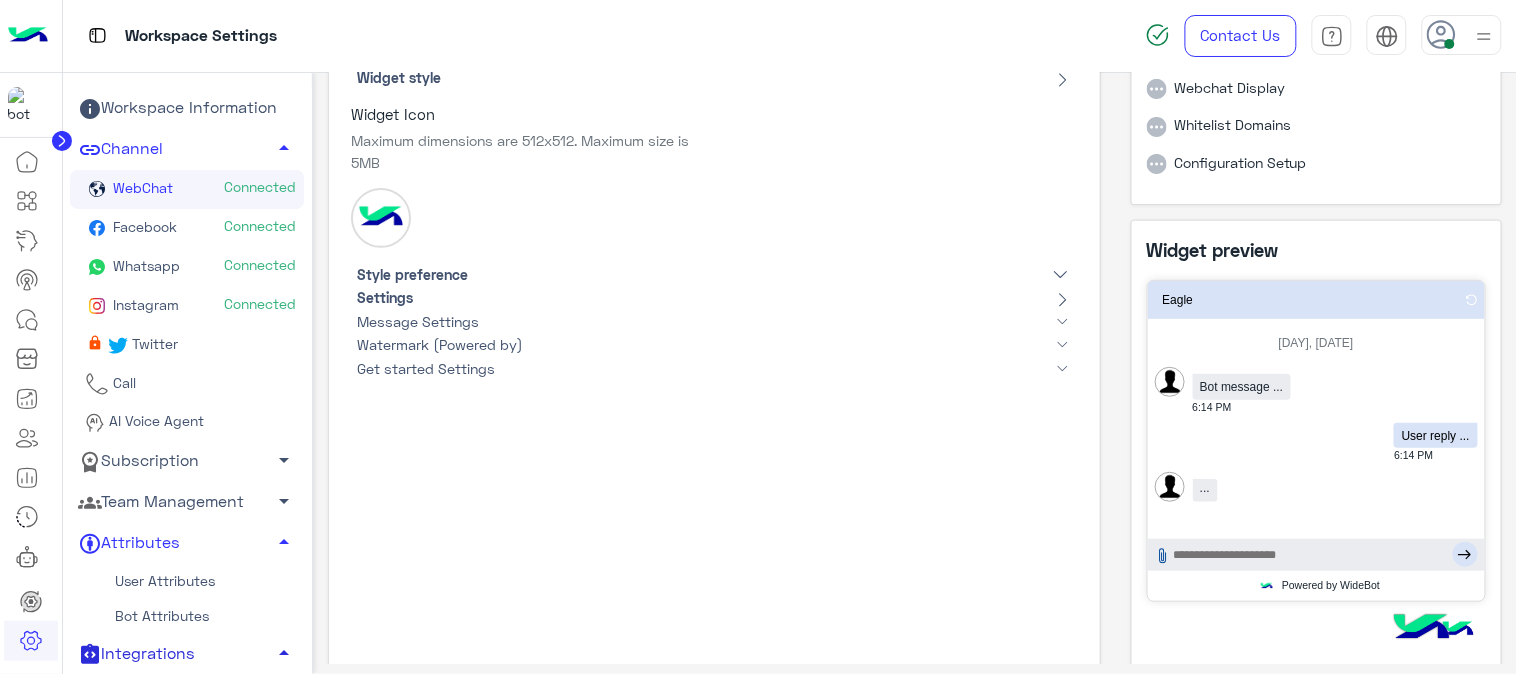 click at bounding box center [1064, 368] 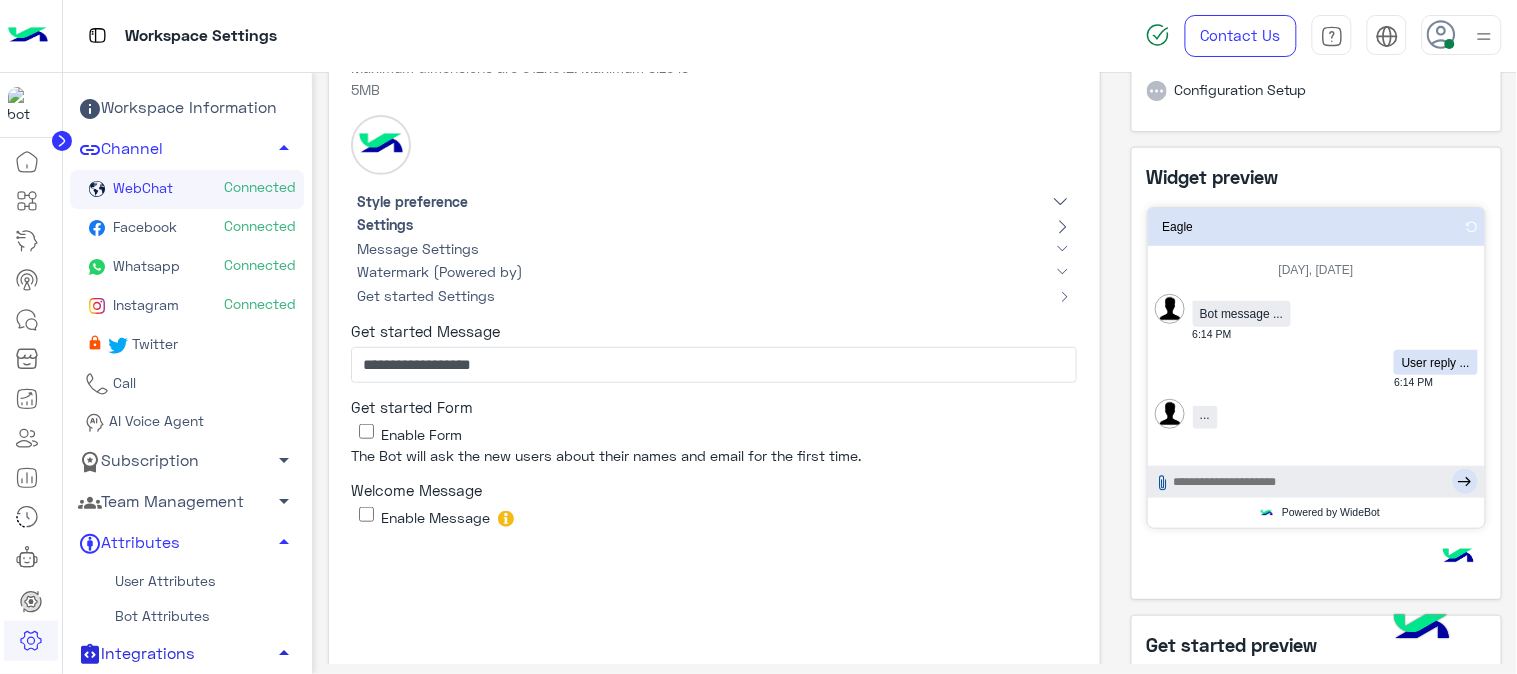 scroll, scrollTop: 222, scrollLeft: 0, axis: vertical 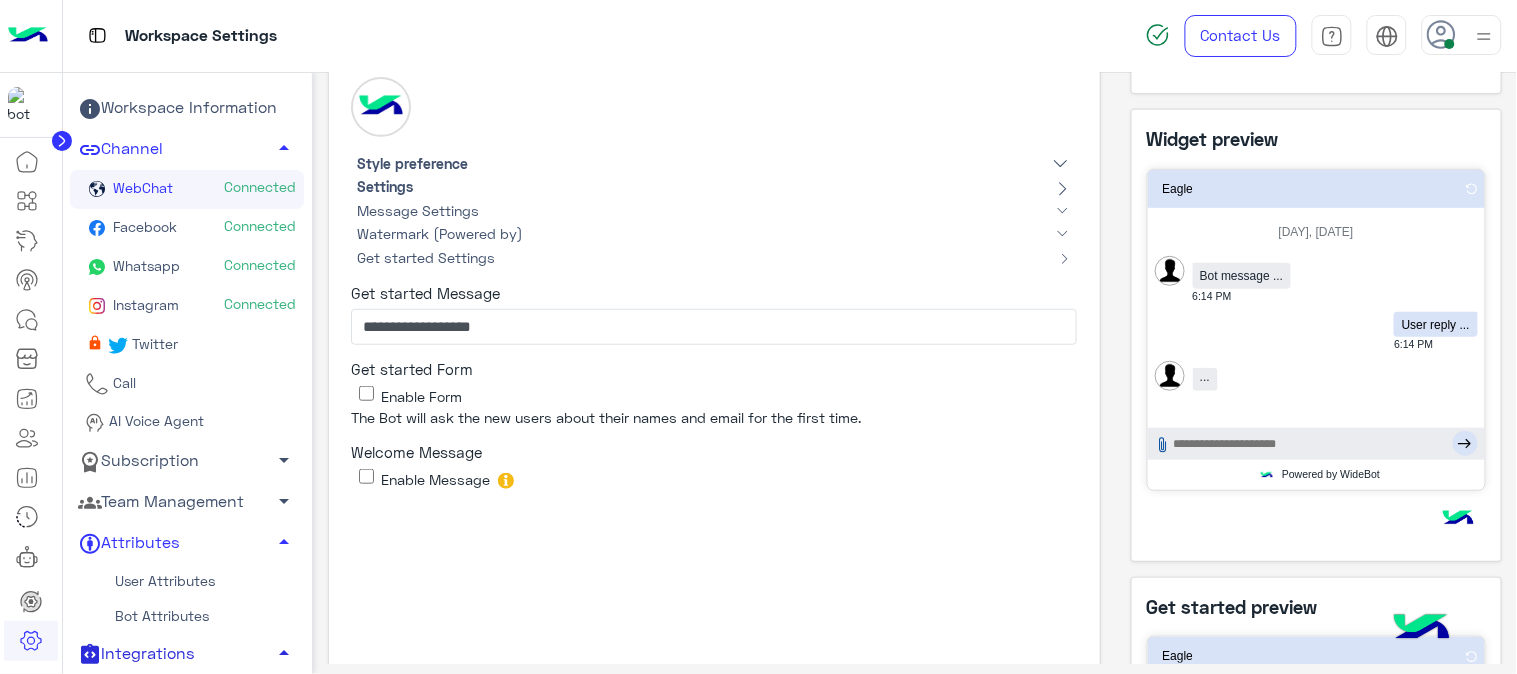click at bounding box center [1065, 257] 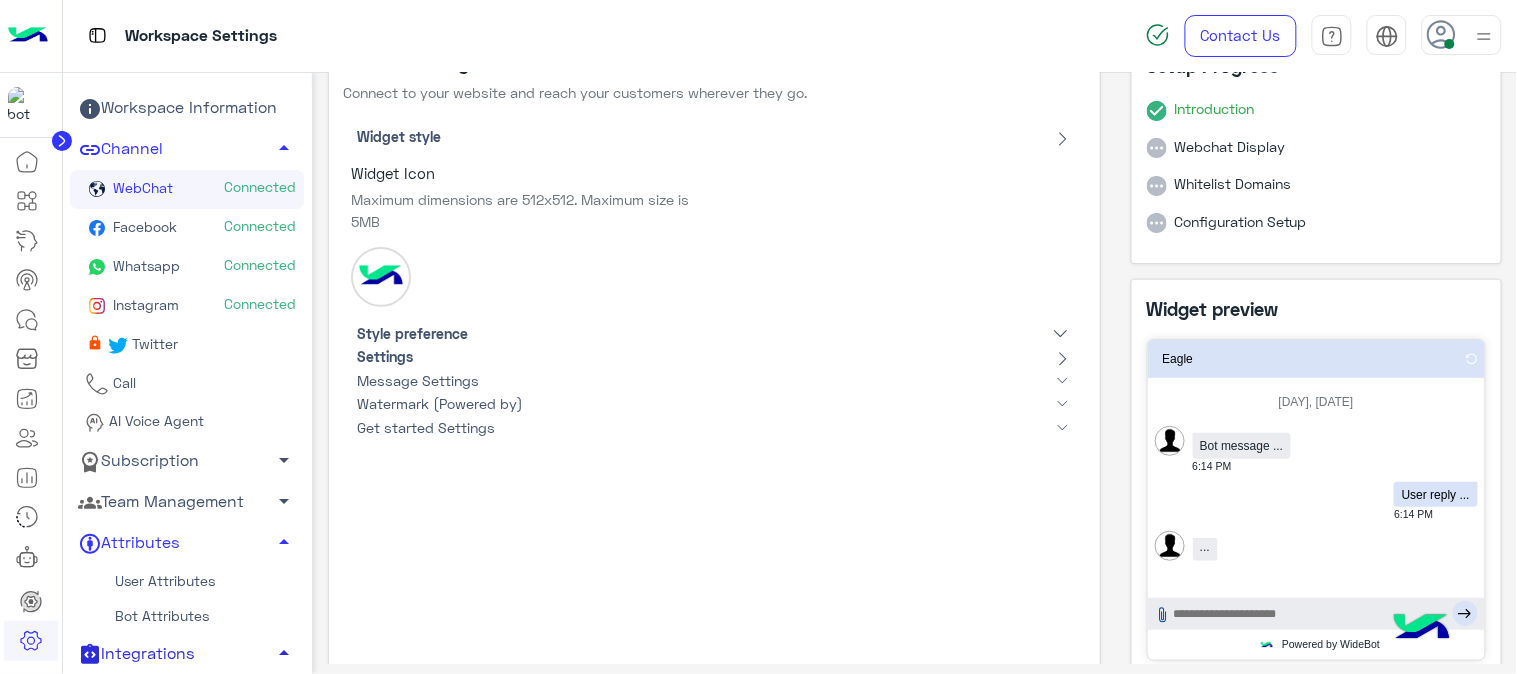 scroll, scrollTop: 0, scrollLeft: 0, axis: both 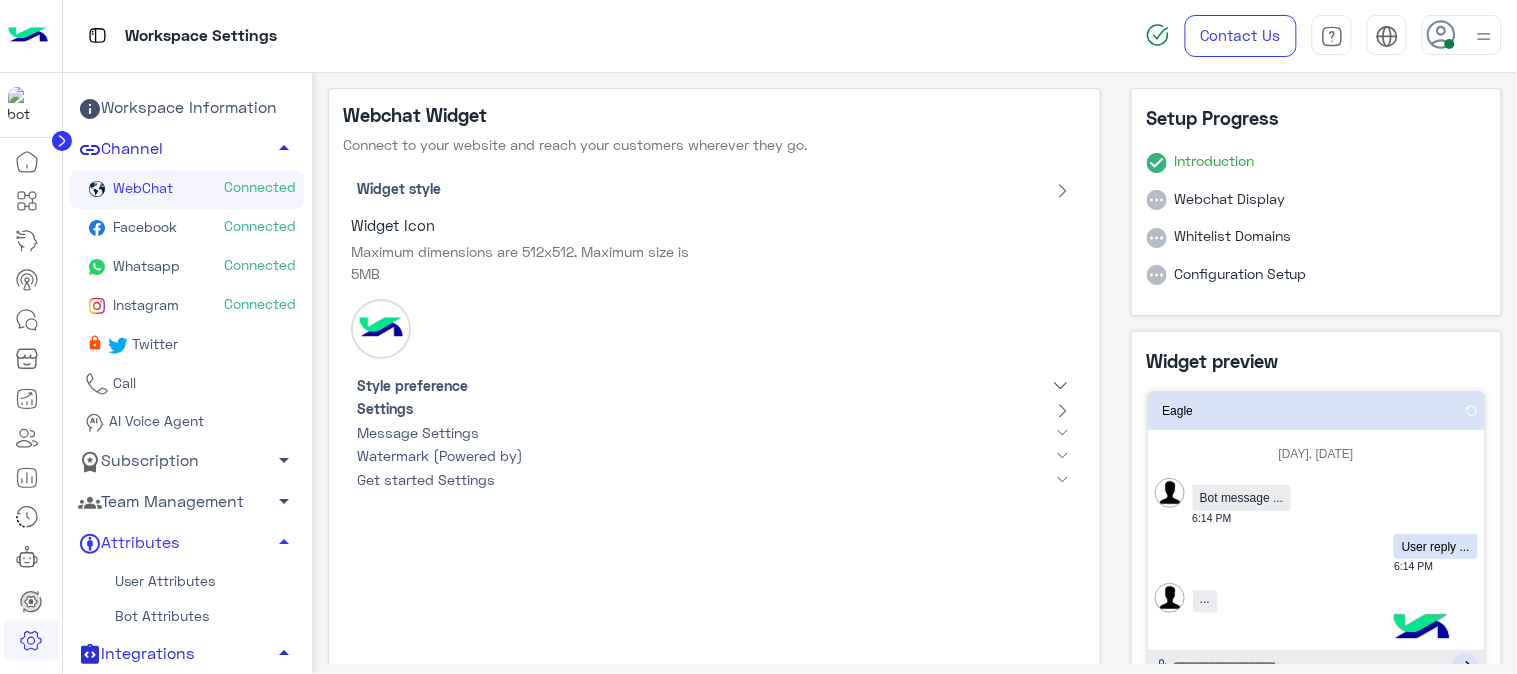 click on "arrow_drop_up" 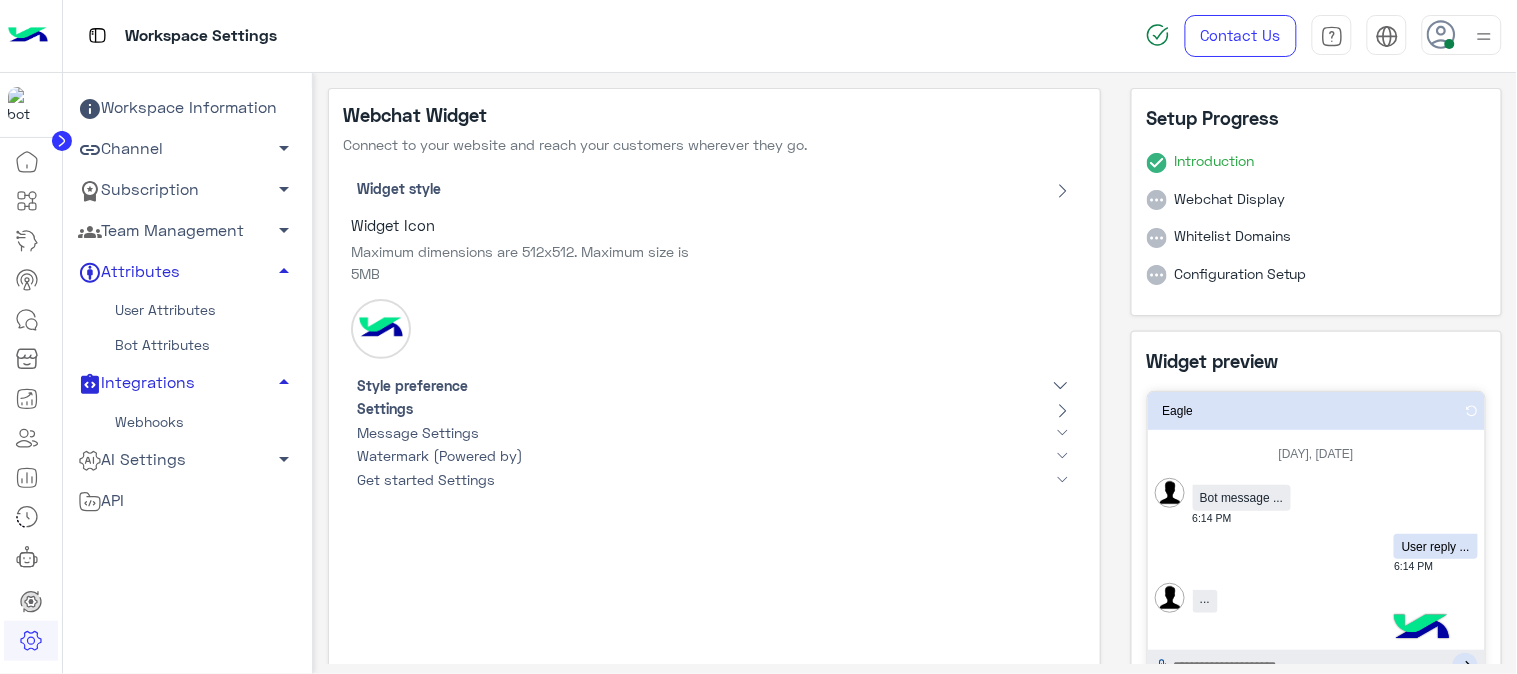 click on "arrow_drop_up" 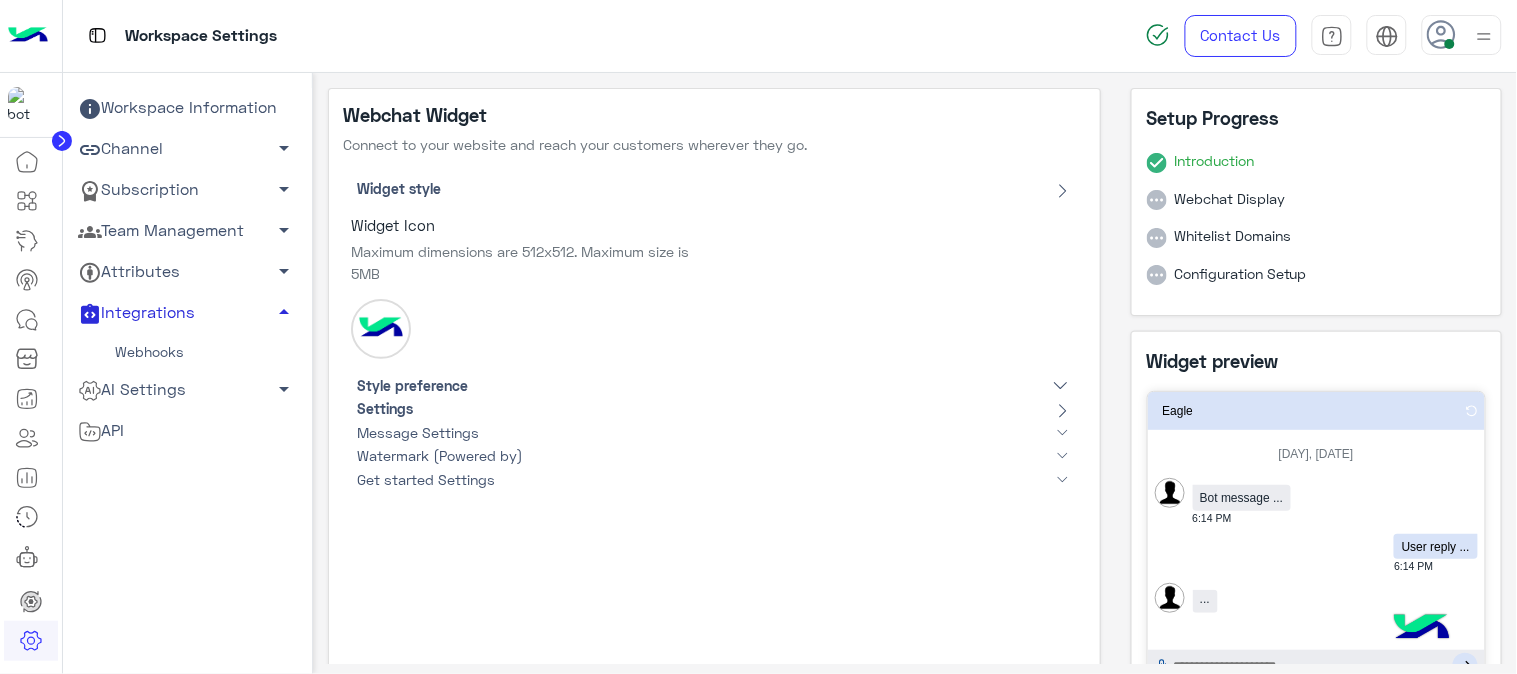 click on "arrow_drop_up" 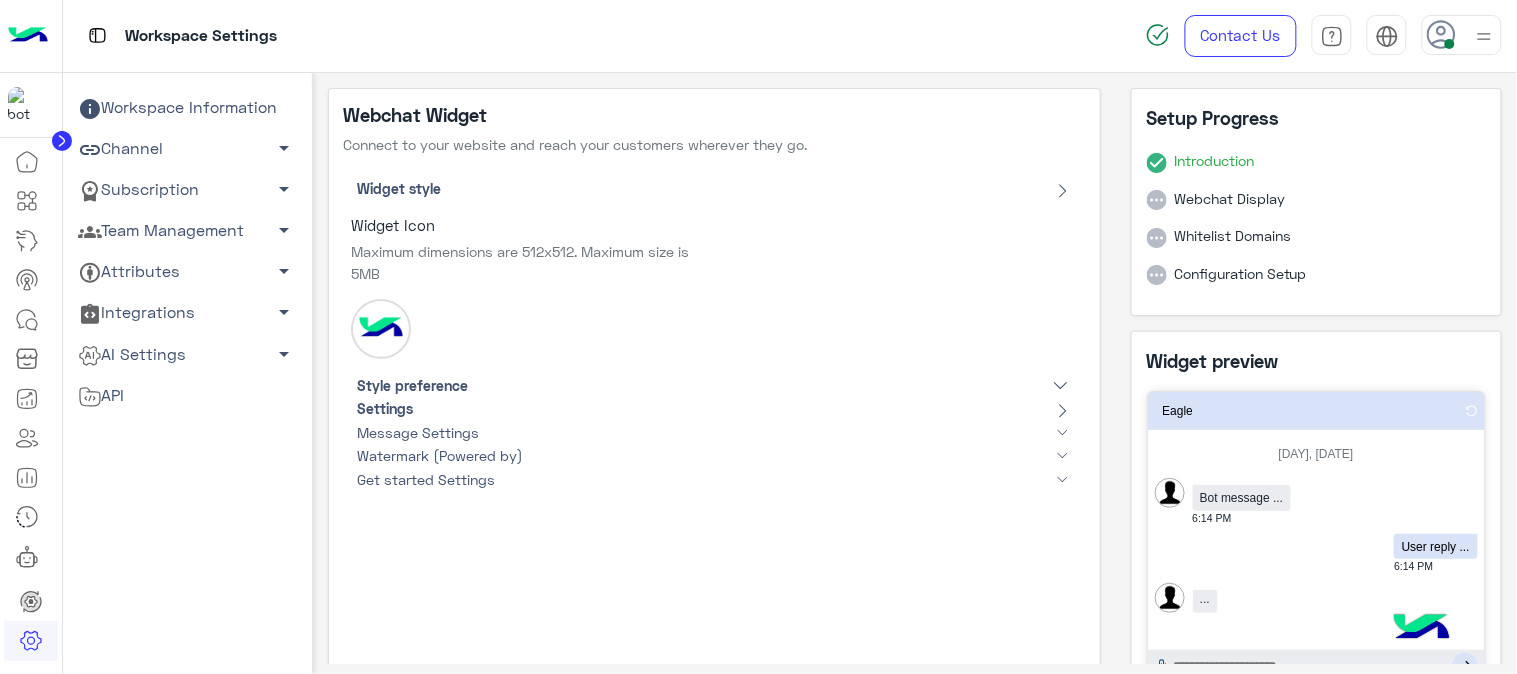 click on "Webchat Display" 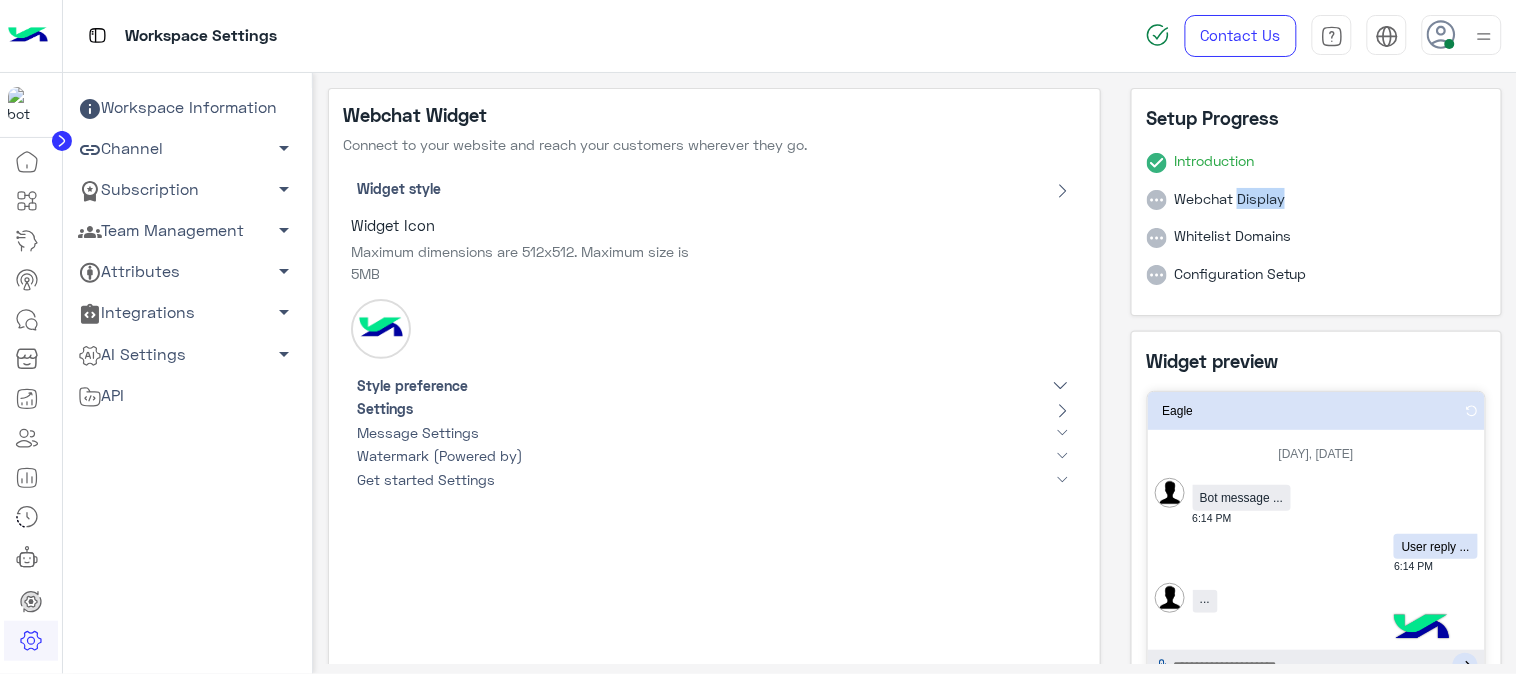 click on "Webchat Display" 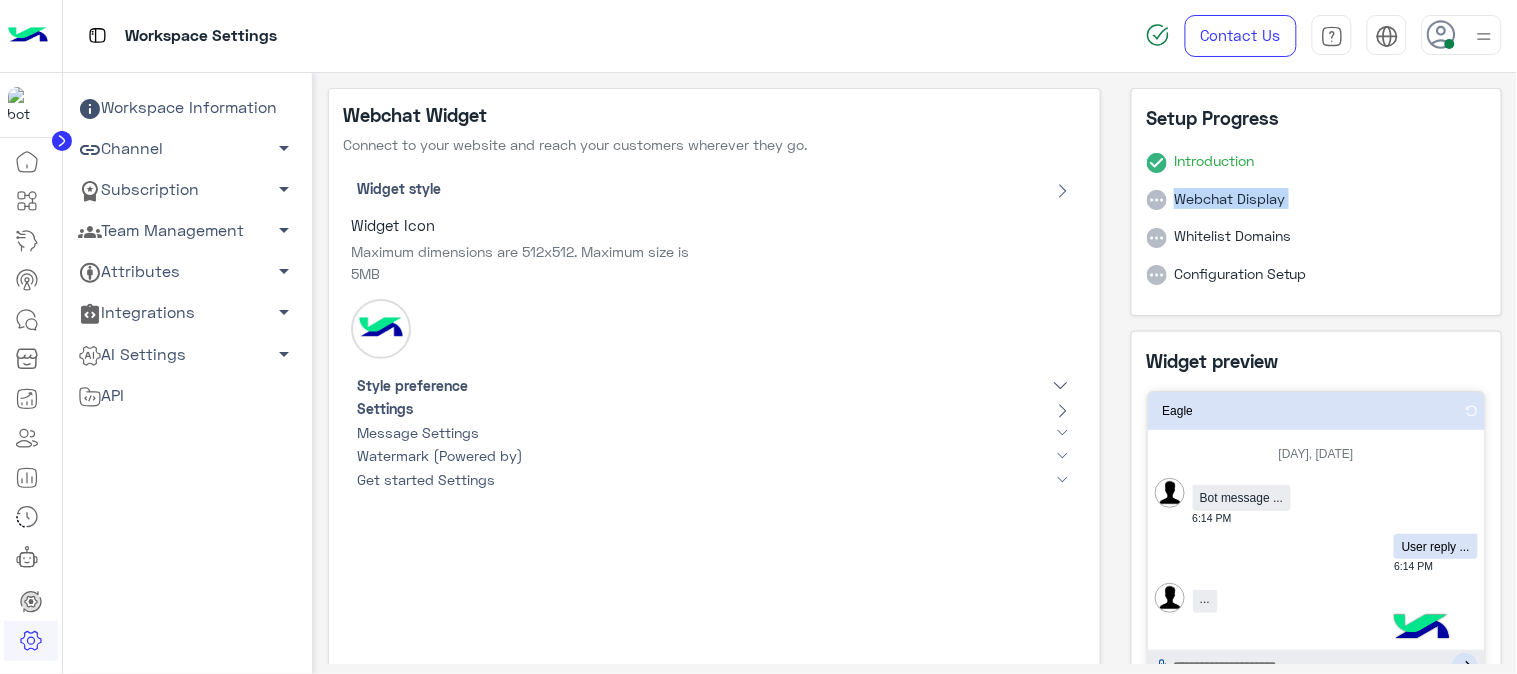 click on "Webchat Display" 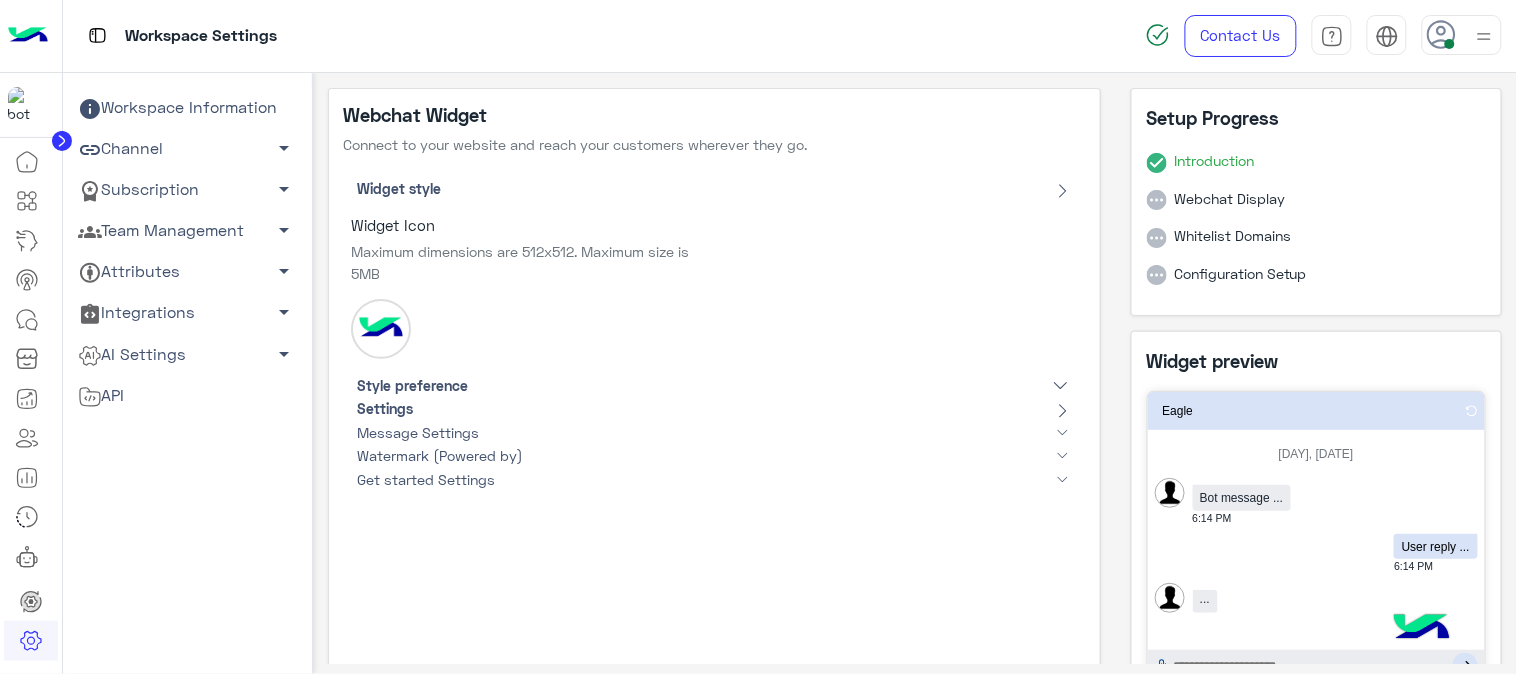 drag, startPoint x: 1168, startPoint y: 220, endPoint x: 1163, endPoint y: 231, distance: 12.083046 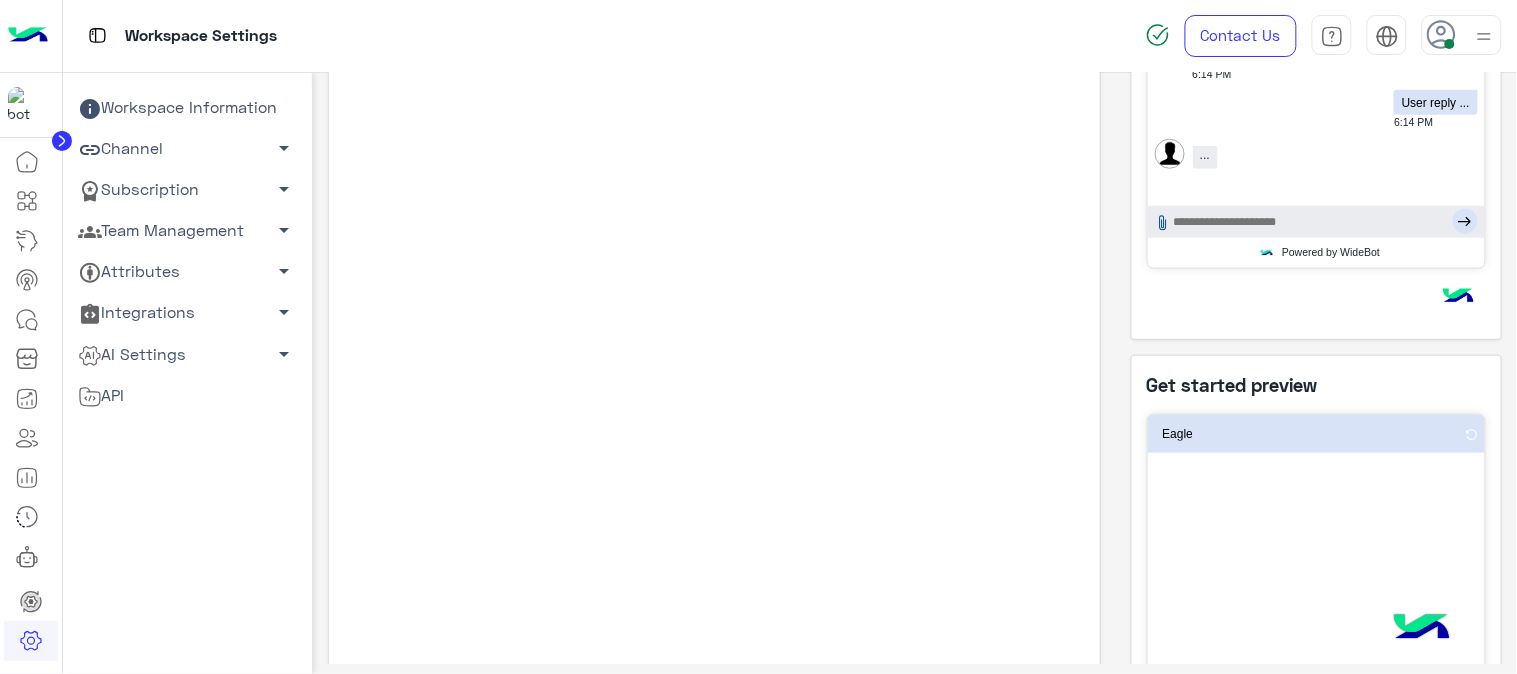 scroll, scrollTop: 622, scrollLeft: 0, axis: vertical 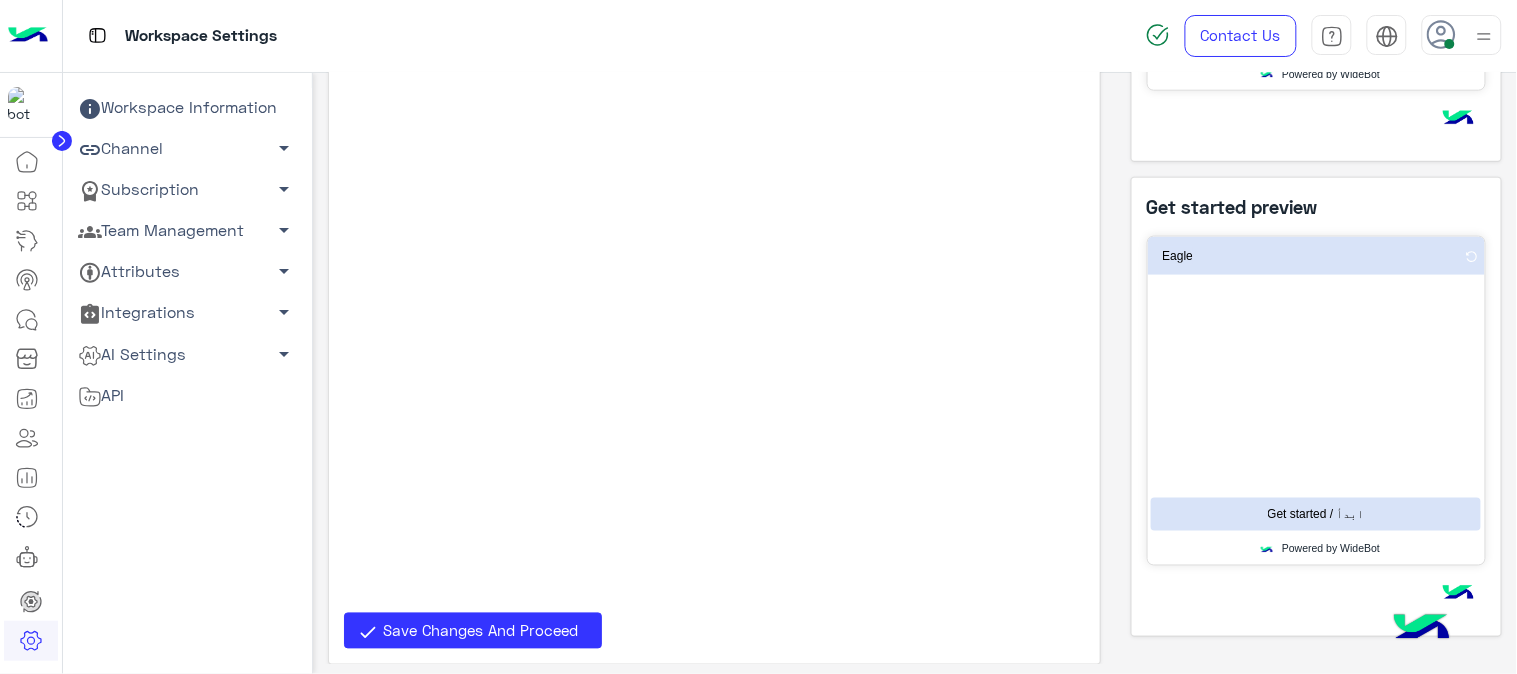 click on "Get started / ابدأ" 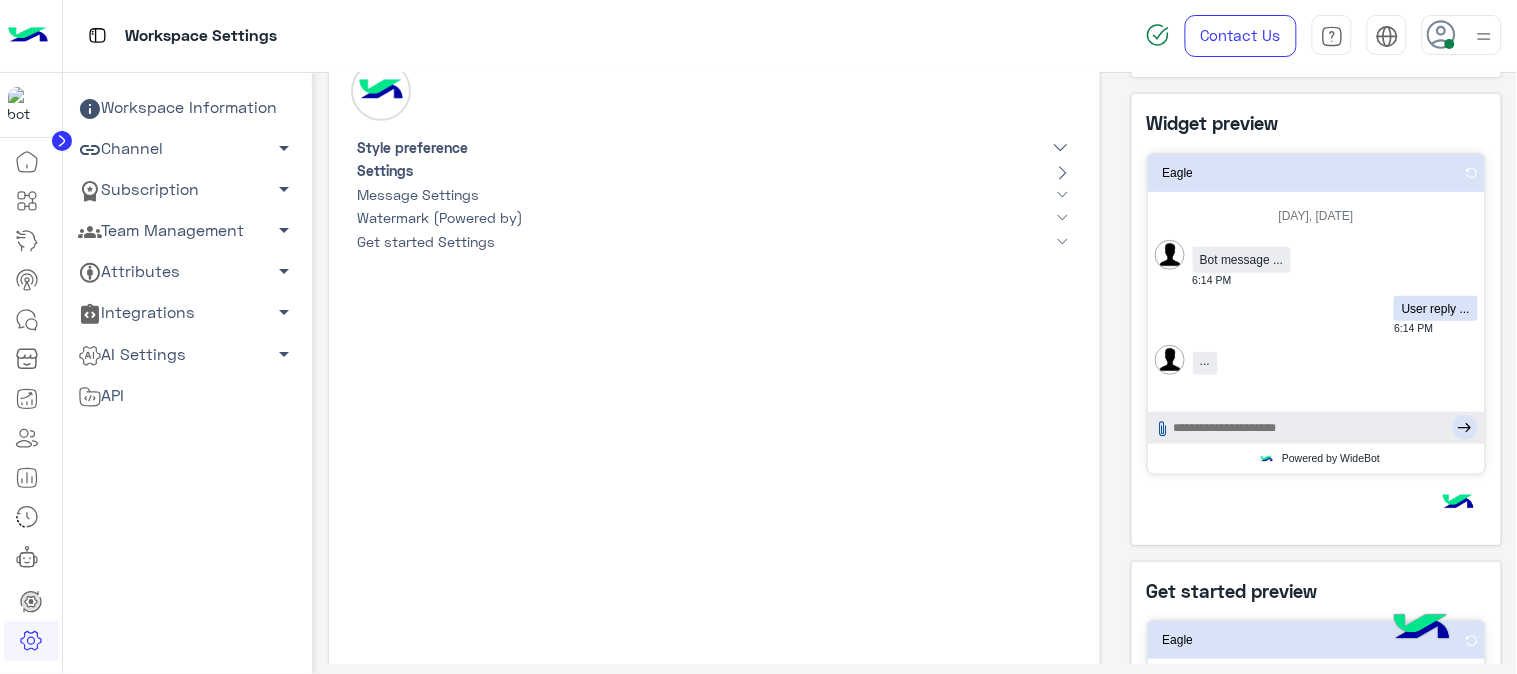 scroll, scrollTop: 0, scrollLeft: 0, axis: both 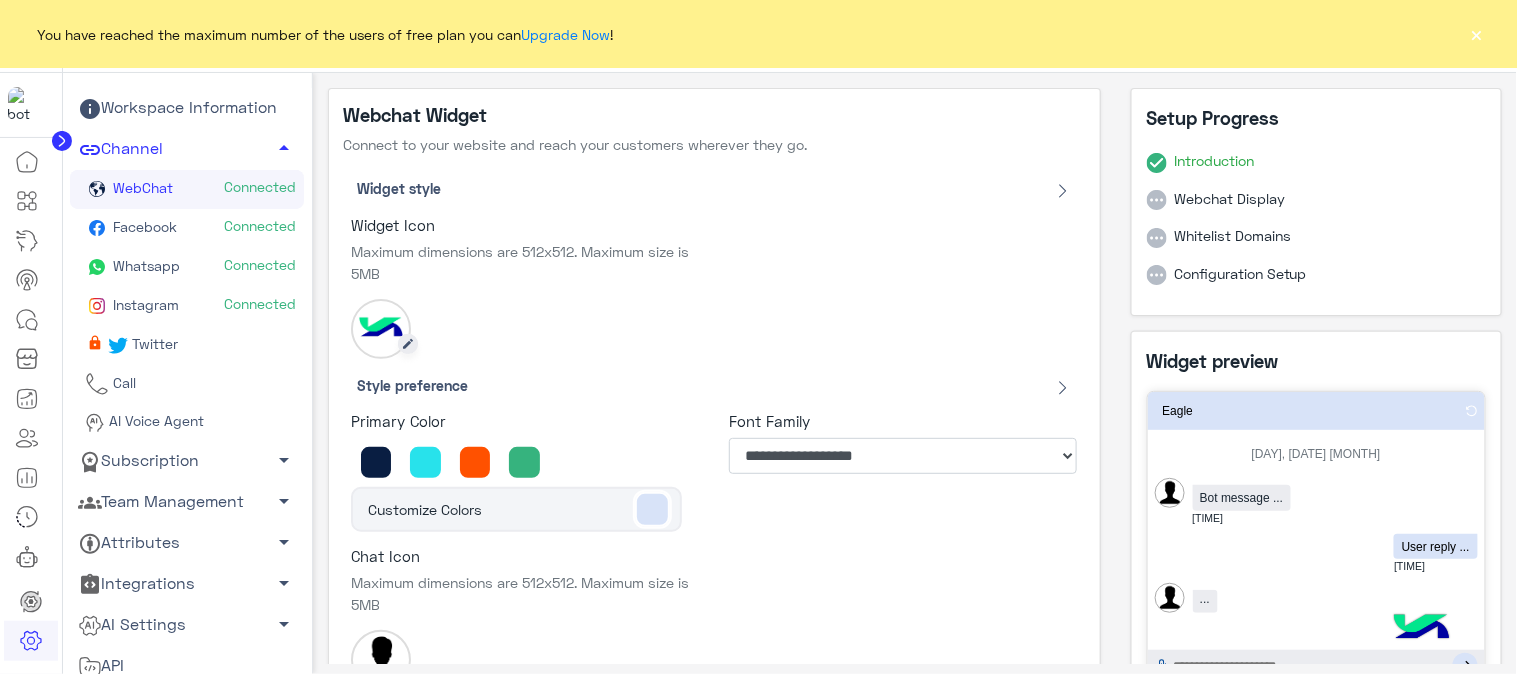 click 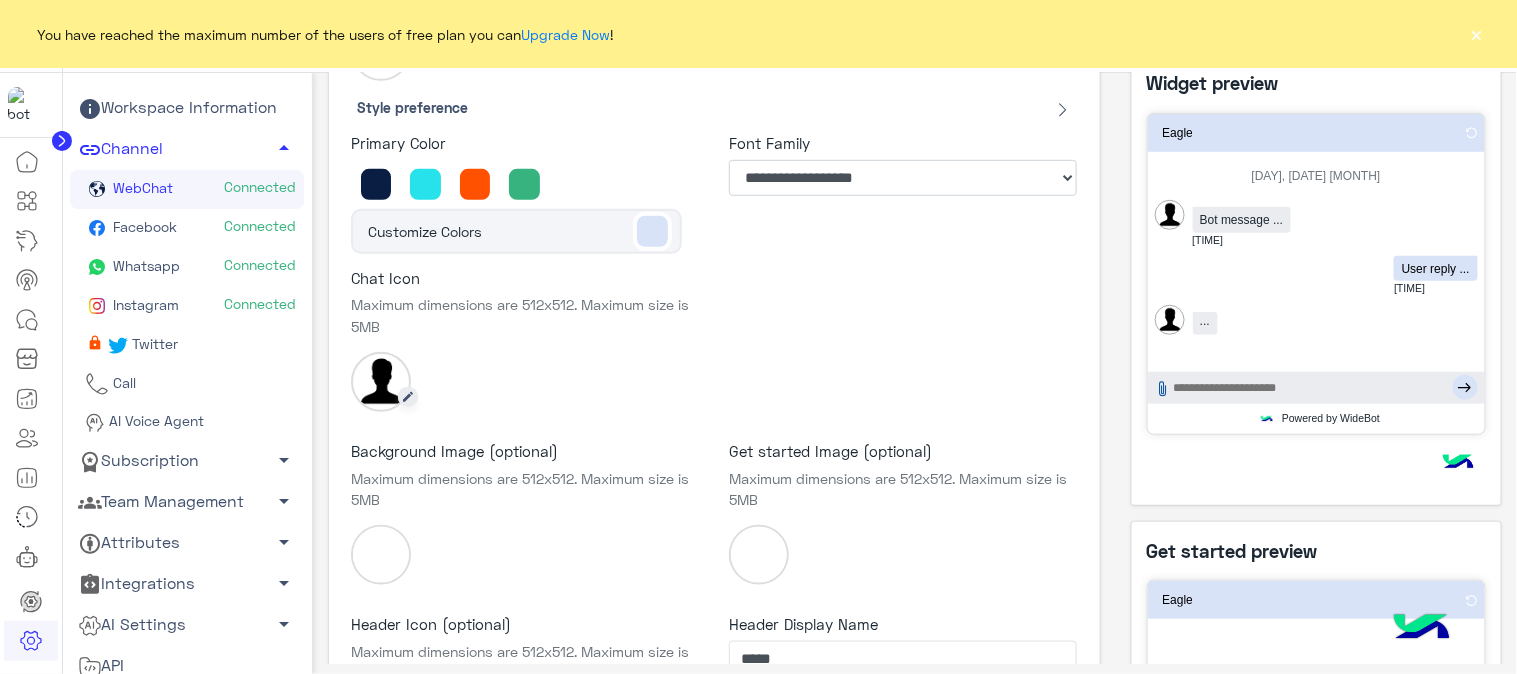 scroll, scrollTop: 333, scrollLeft: 0, axis: vertical 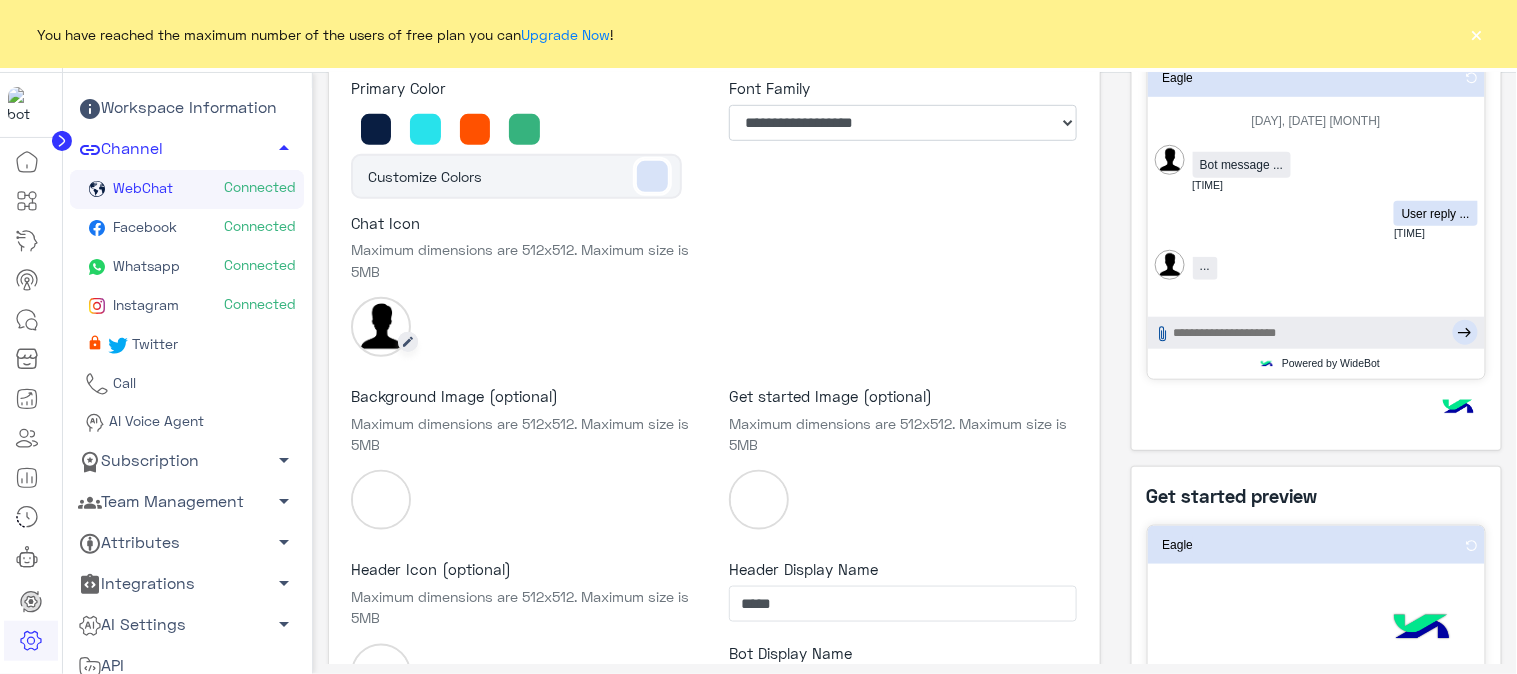 click at bounding box center (381, 327) 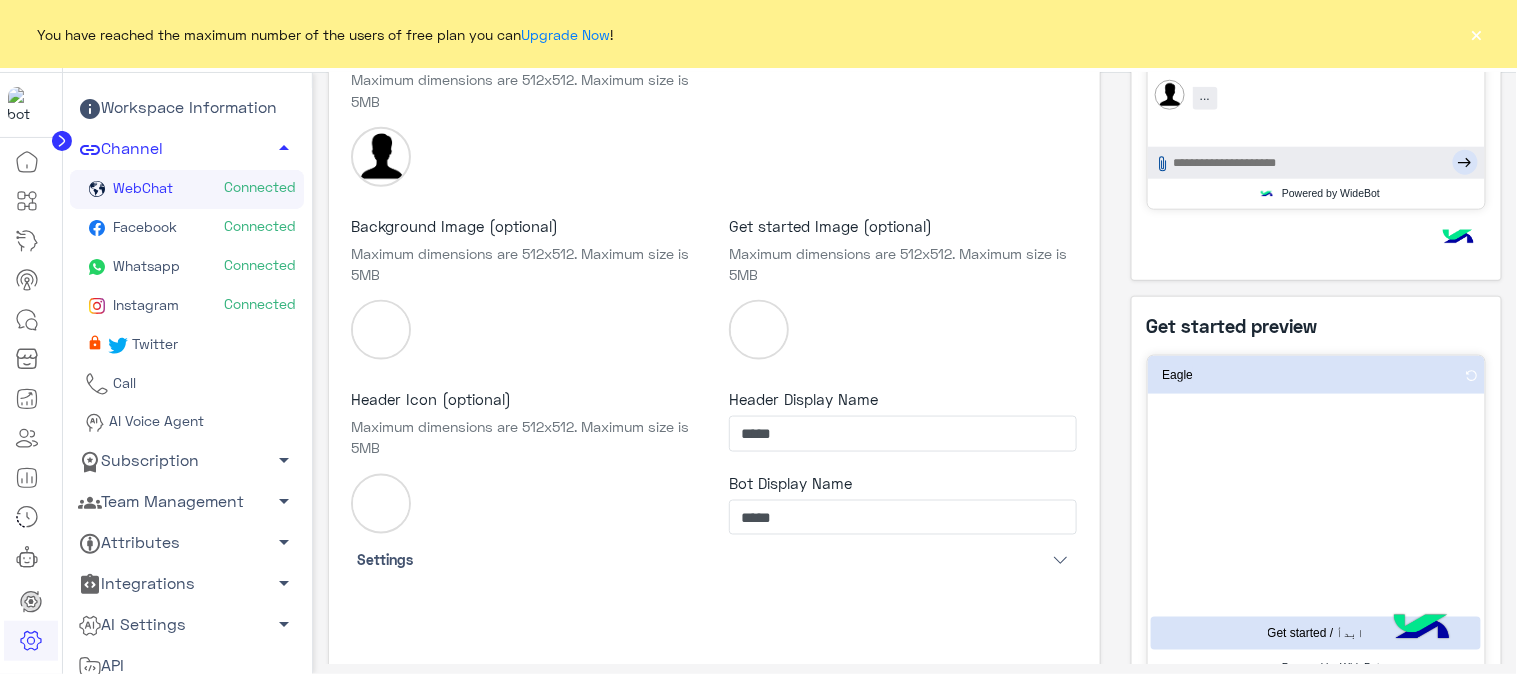 scroll, scrollTop: 555, scrollLeft: 0, axis: vertical 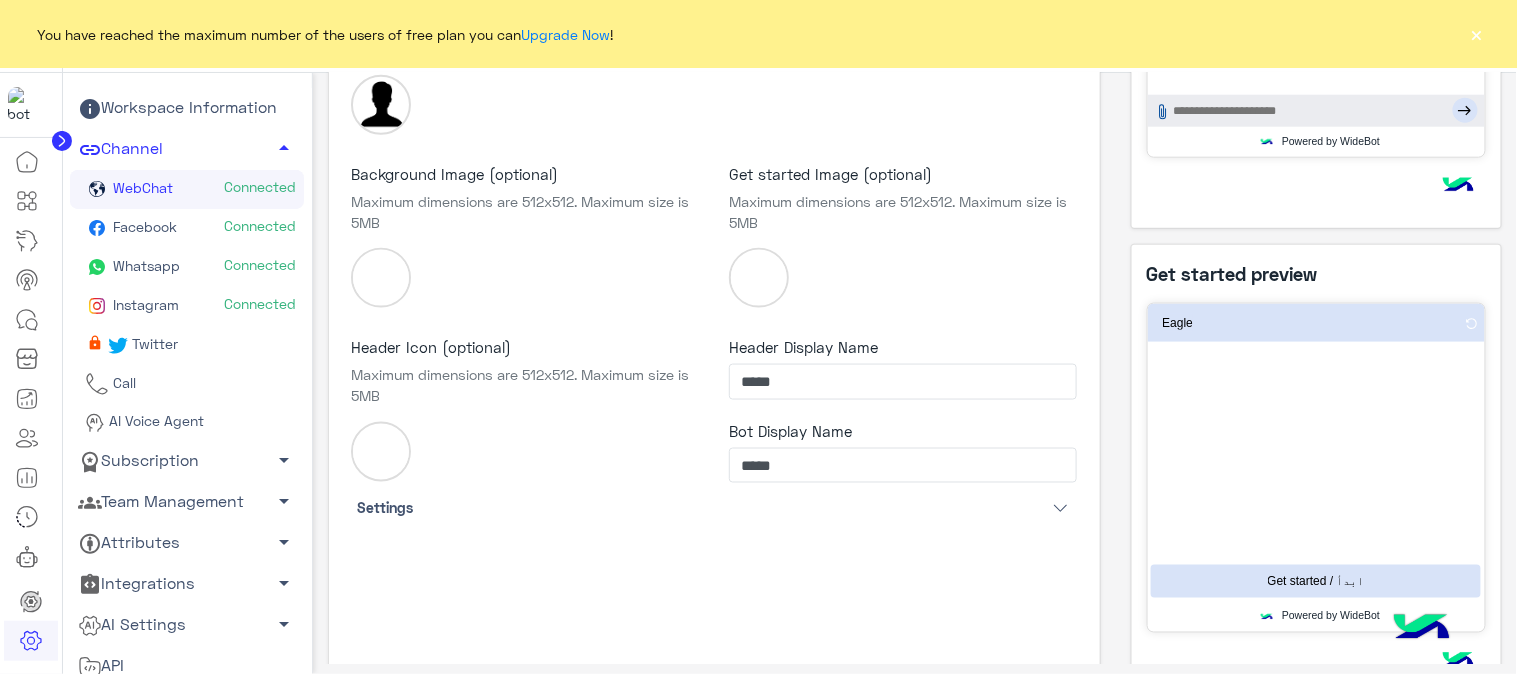 click on "Settings" at bounding box center [385, 508] 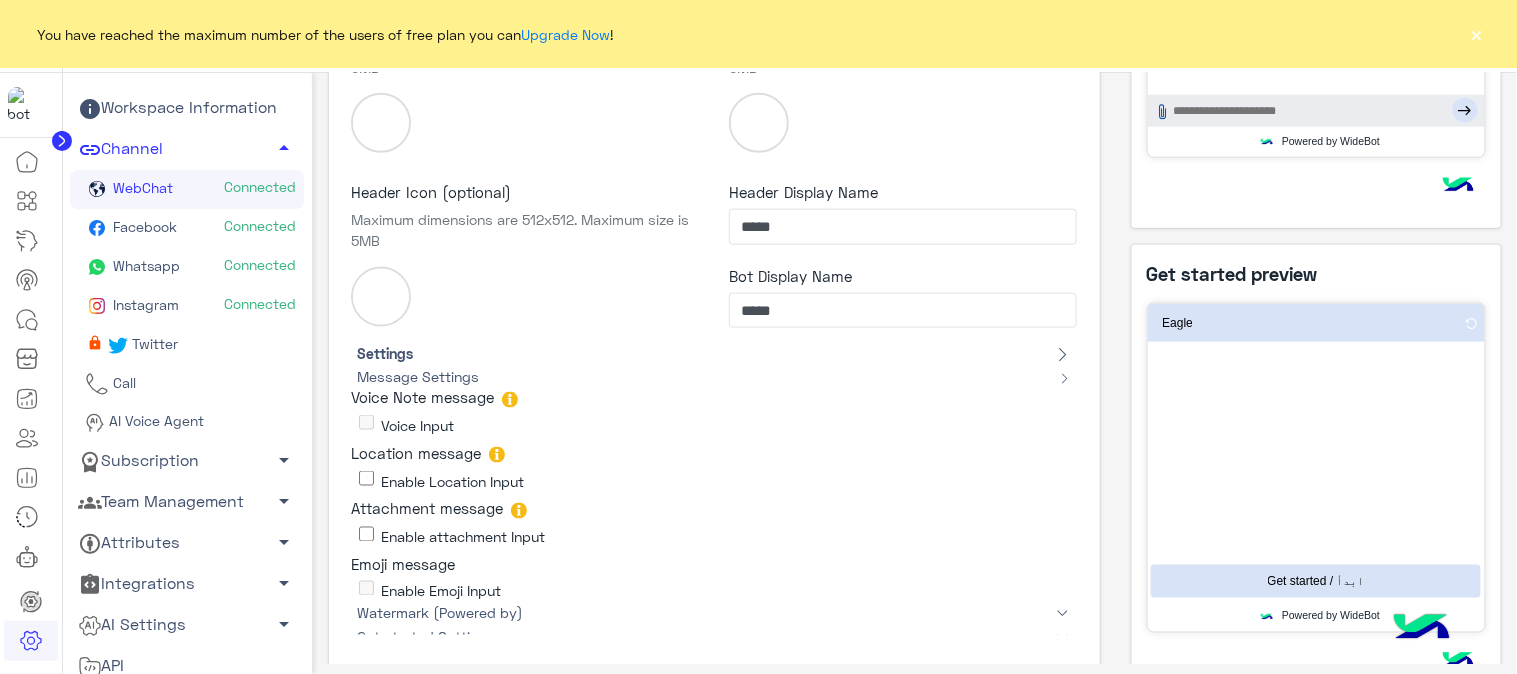 scroll, scrollTop: 173, scrollLeft: 0, axis: vertical 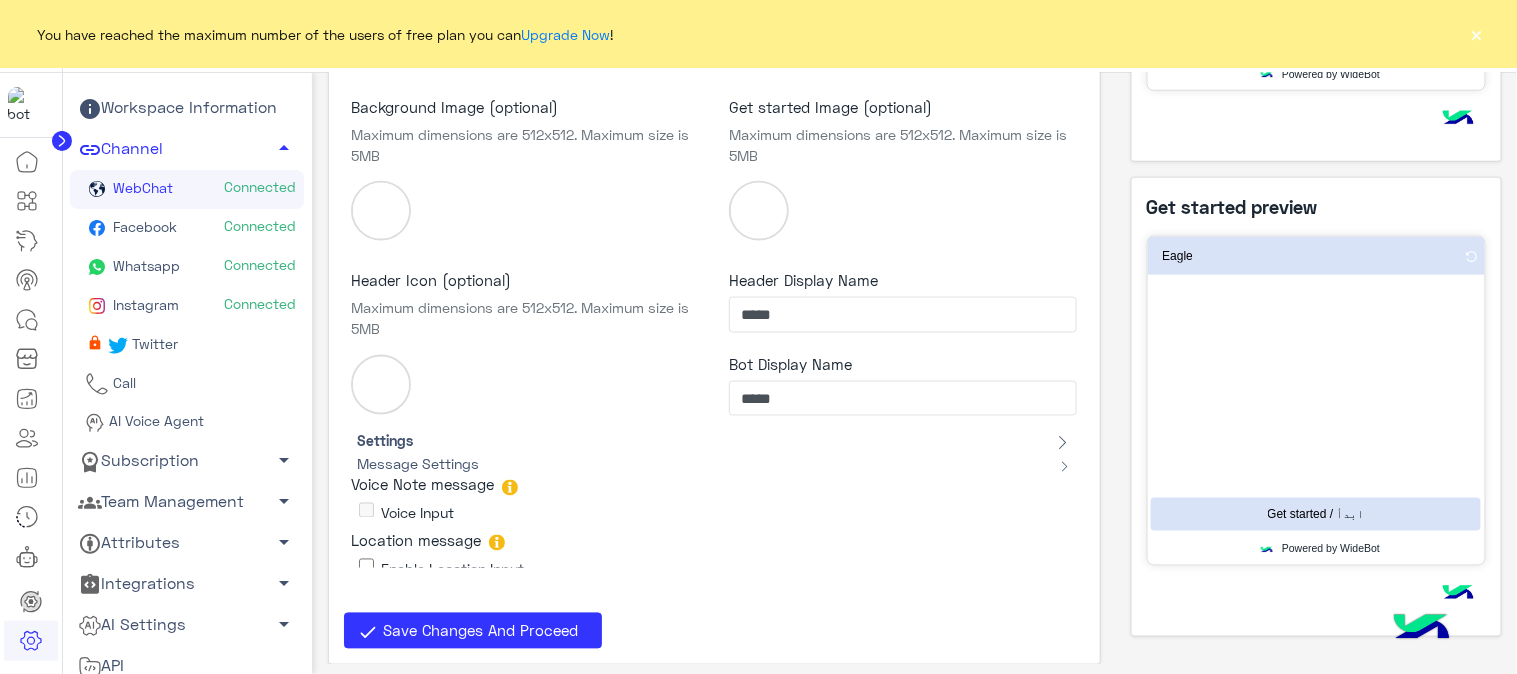 type 